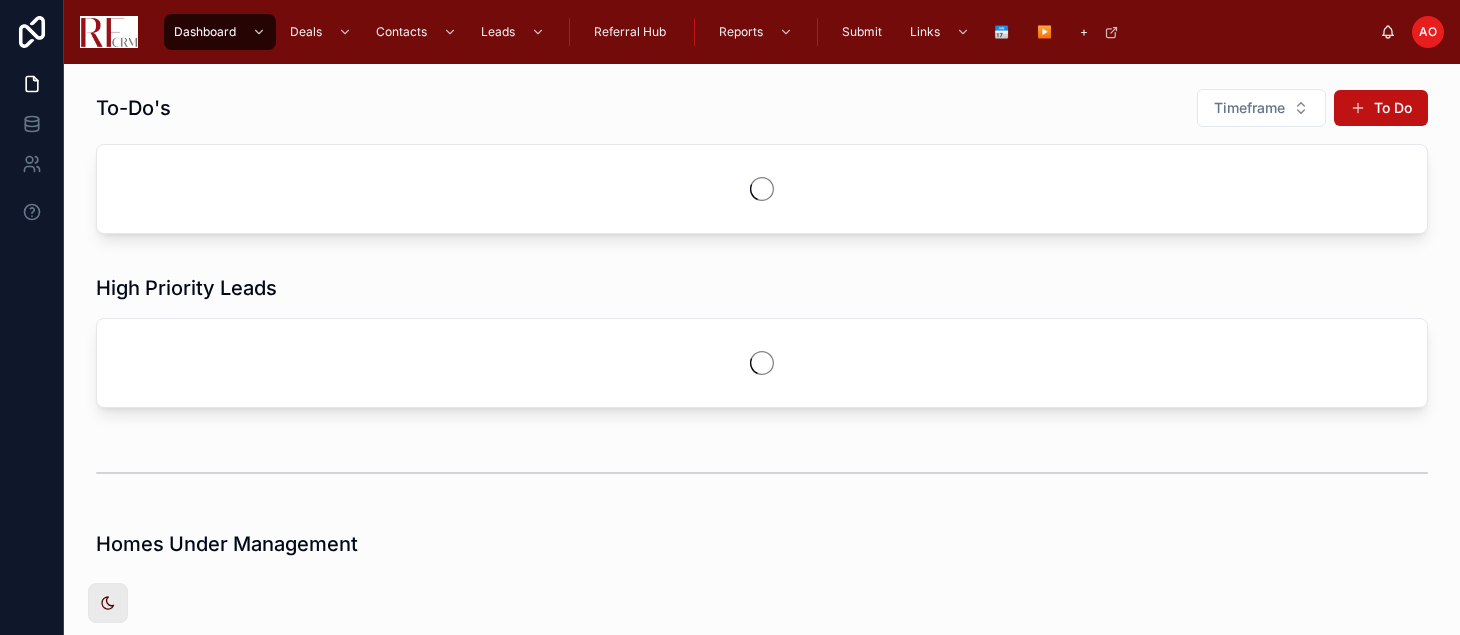 scroll, scrollTop: 0, scrollLeft: 0, axis: both 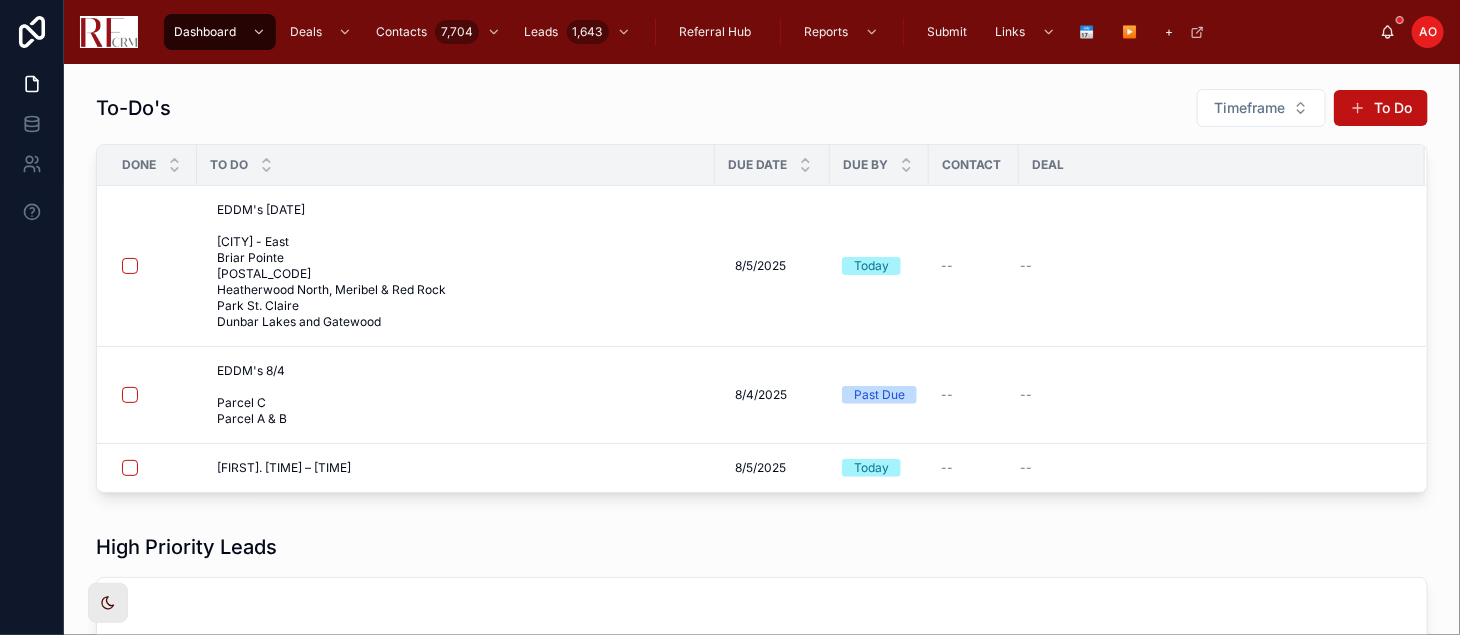 click on "To Do" at bounding box center (1381, 108) 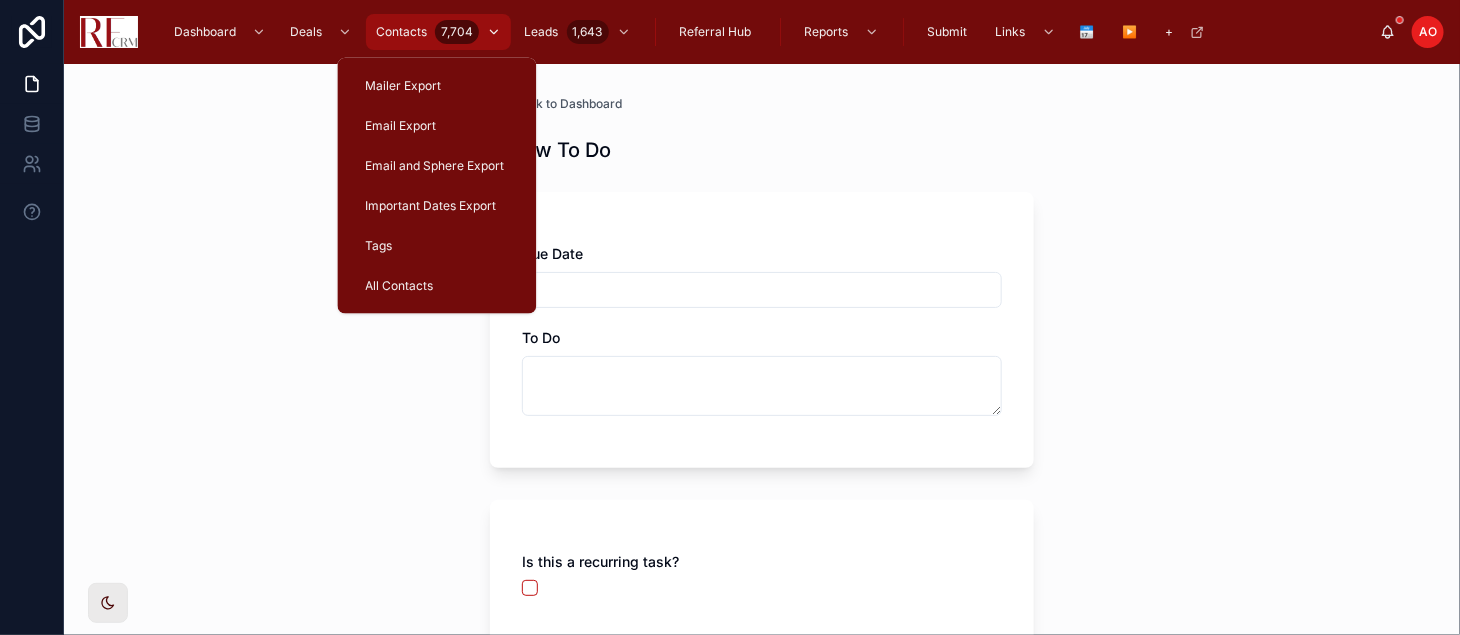 click on "Contacts" at bounding box center [401, 32] 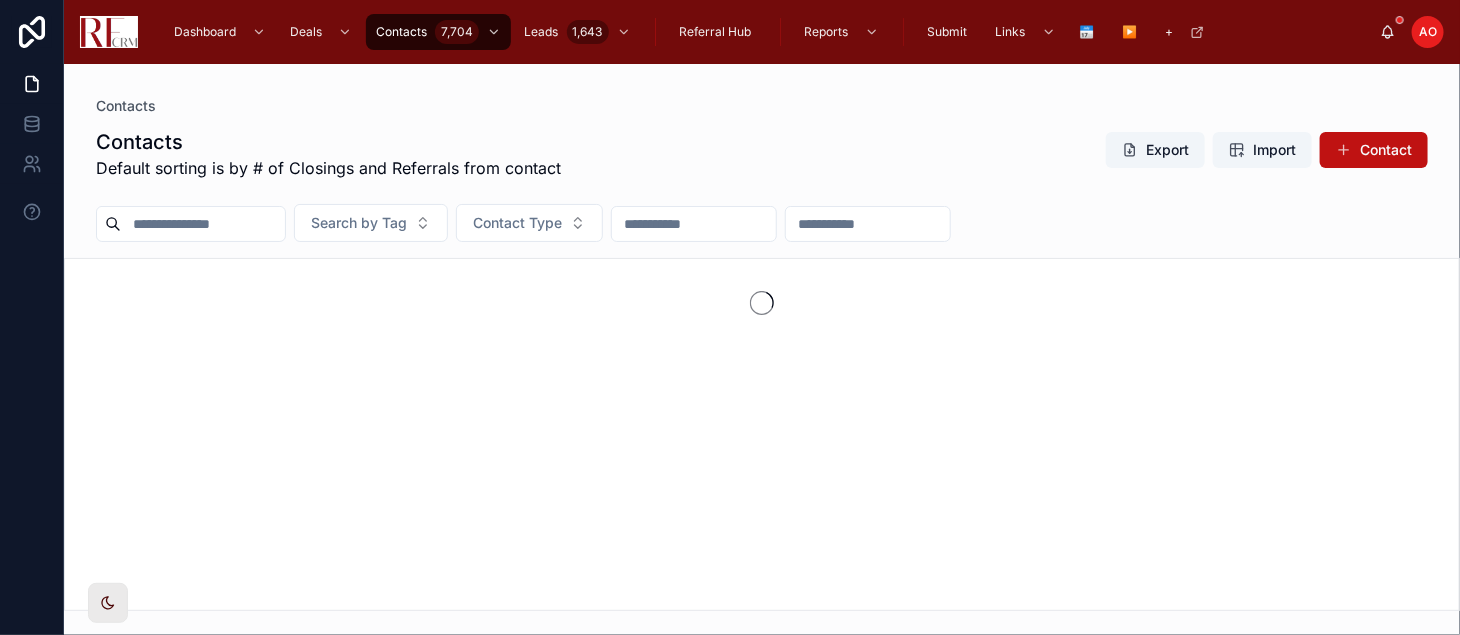 click on "Contacts Default sorting is by # of Closings and Referrals from contact Export Import Contact" at bounding box center (762, 154) 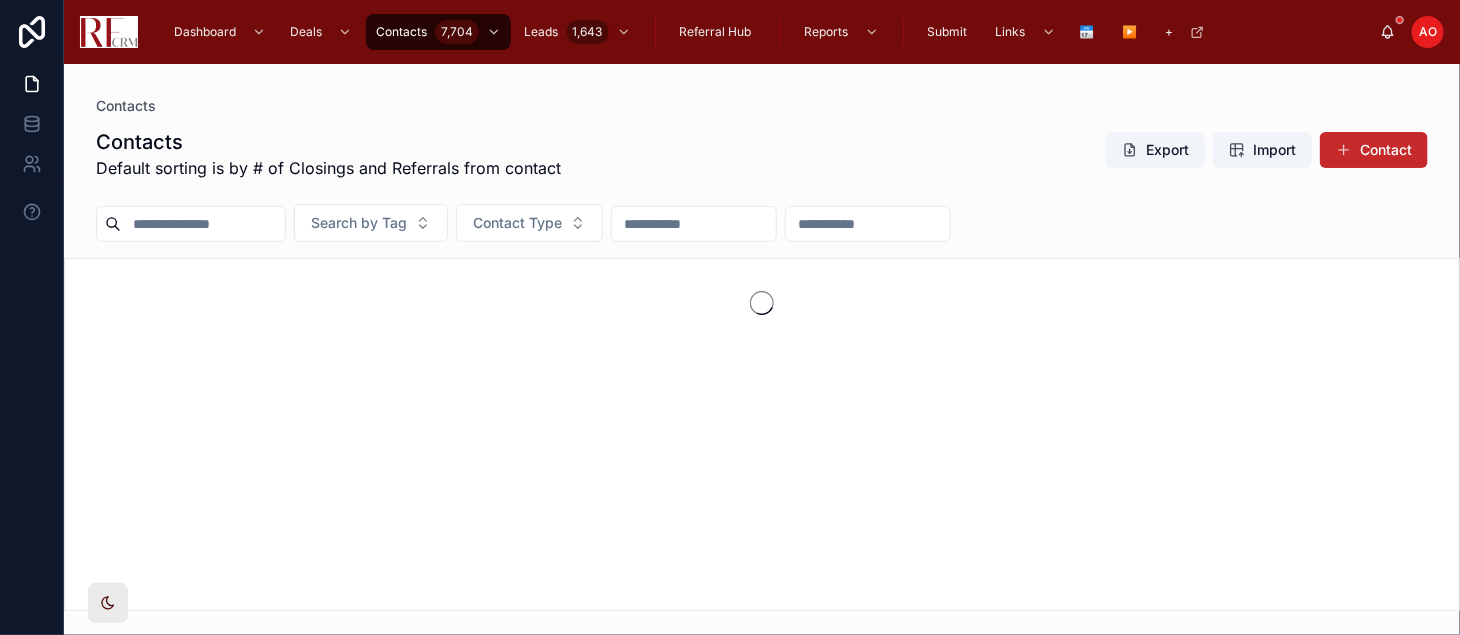 click on "Contact" at bounding box center (1374, 150) 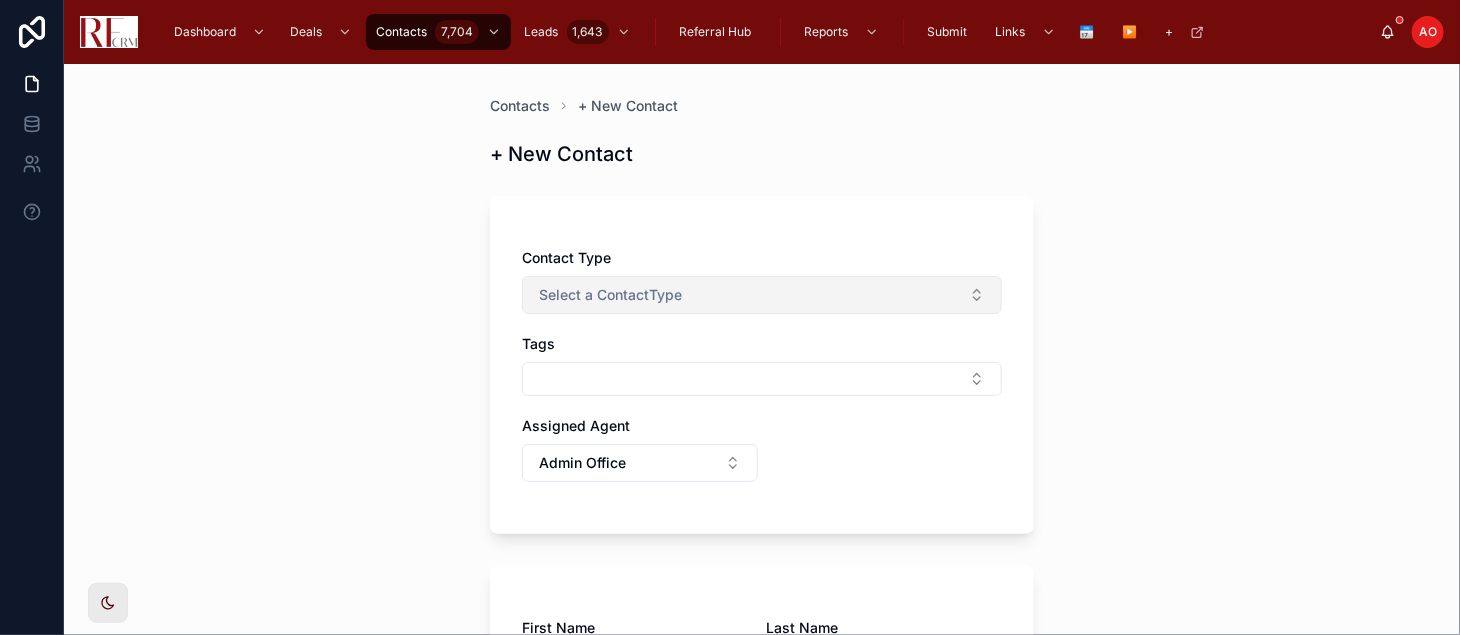 click on "Select a ContactType" at bounding box center (762, 295) 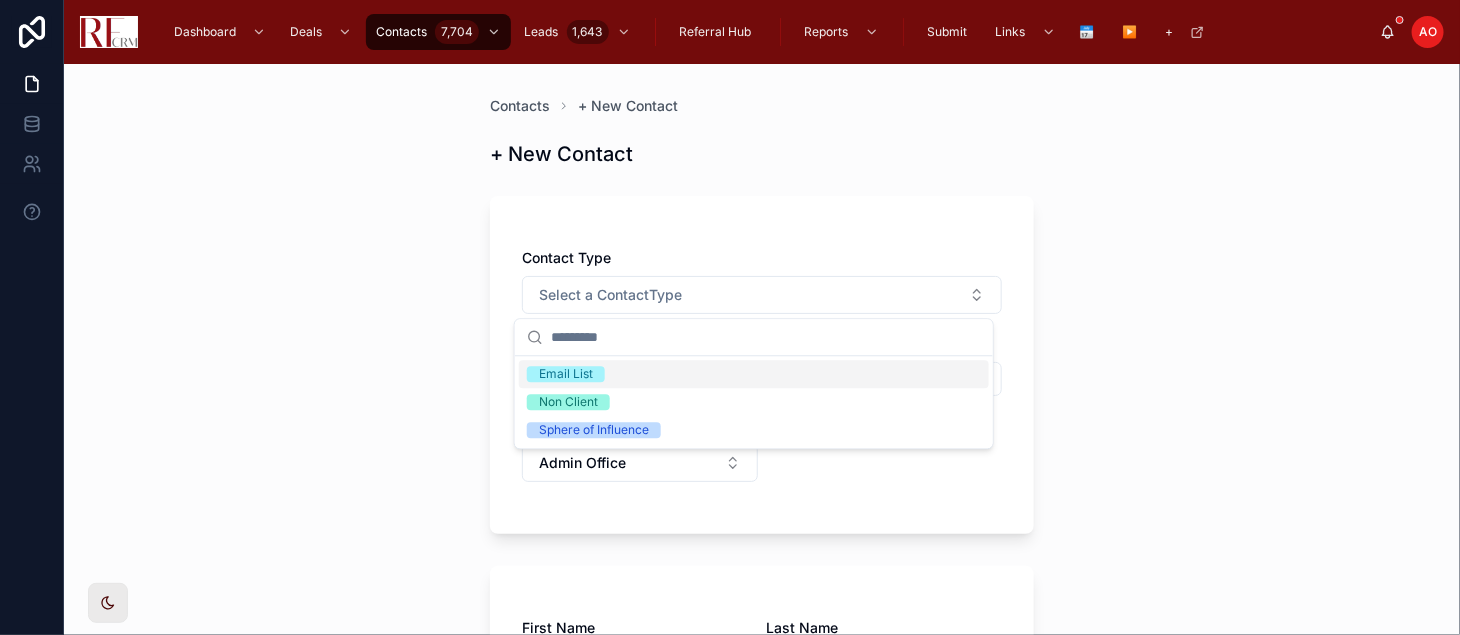 click on "Email List" at bounding box center (754, 374) 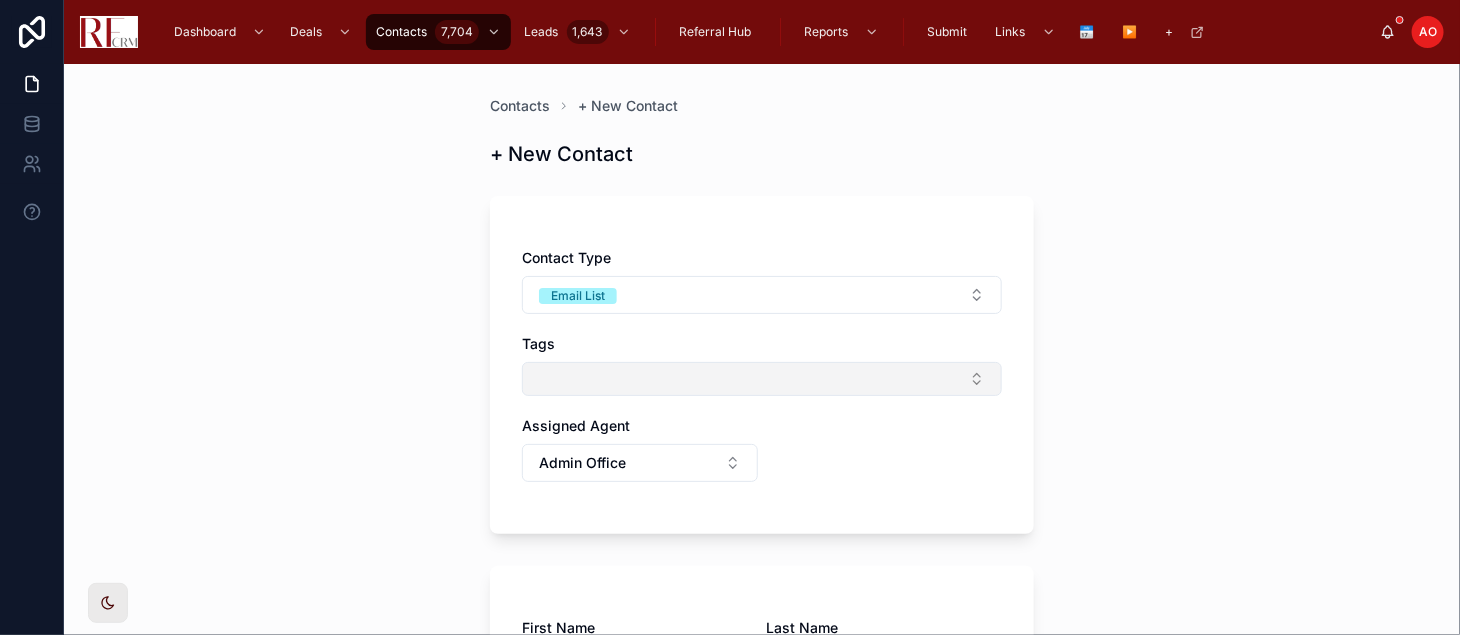 click at bounding box center [762, 379] 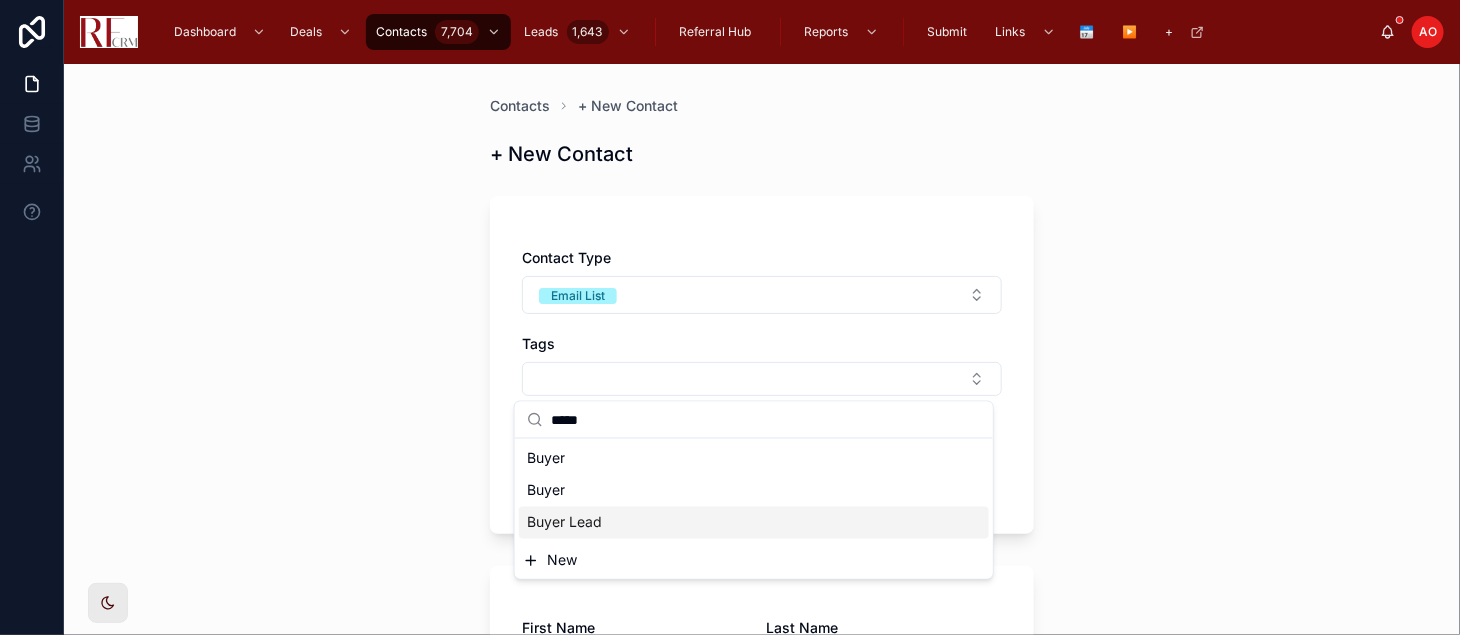 type on "*****" 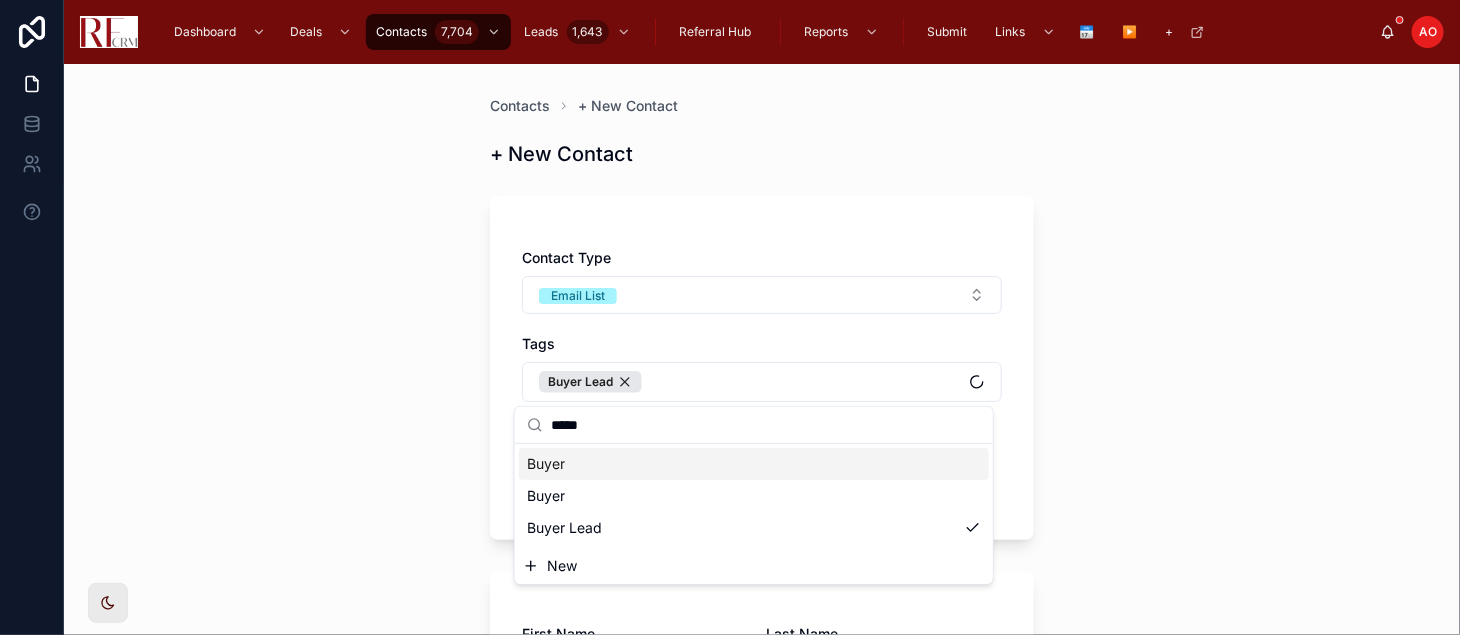 click on "Contacts + New Contact + New Contact Contact Type Email List Tags Buyer Lead Assigned Agent Admin Office First Name Last Name Spouse Name, if applicable Spouse Last Name Email Alternate Email Phone Phone Contact Alternate Phone Alternate Phone Contact Primary Address Country Notes Link to a New or Existing Lead Save" at bounding box center [762, 349] 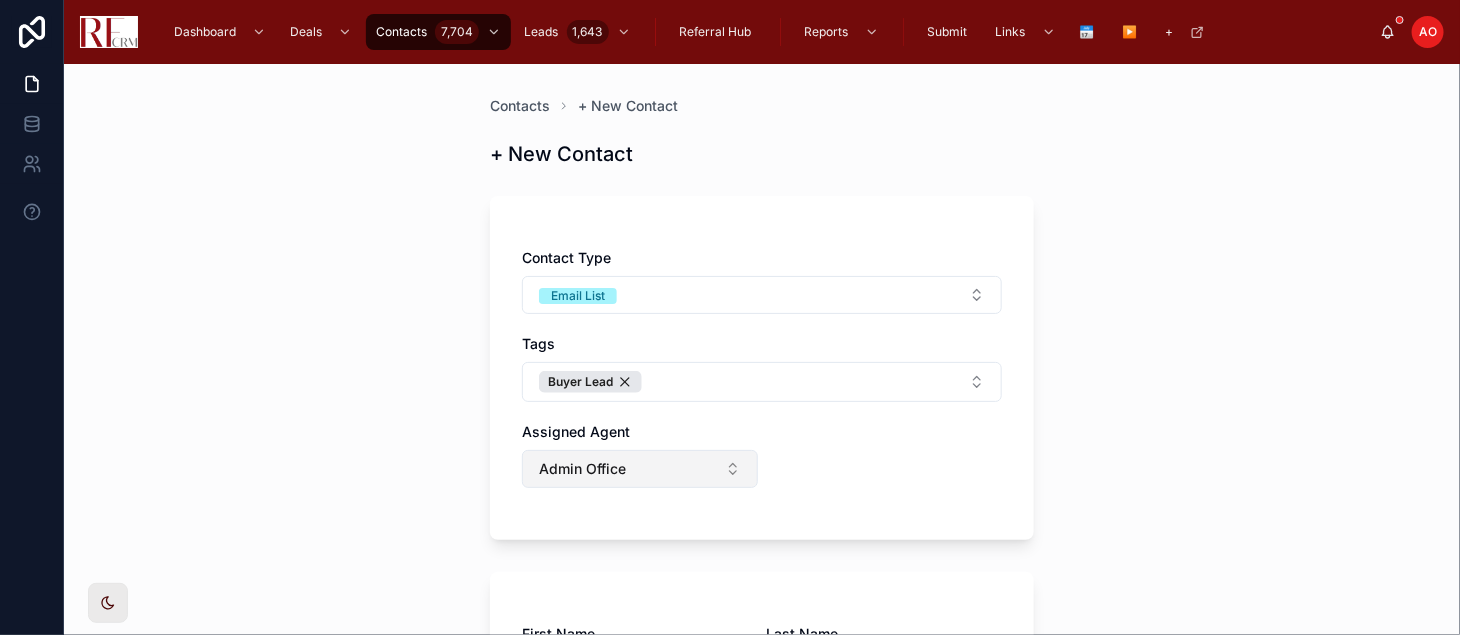 click on "Admin Office" at bounding box center [640, 469] 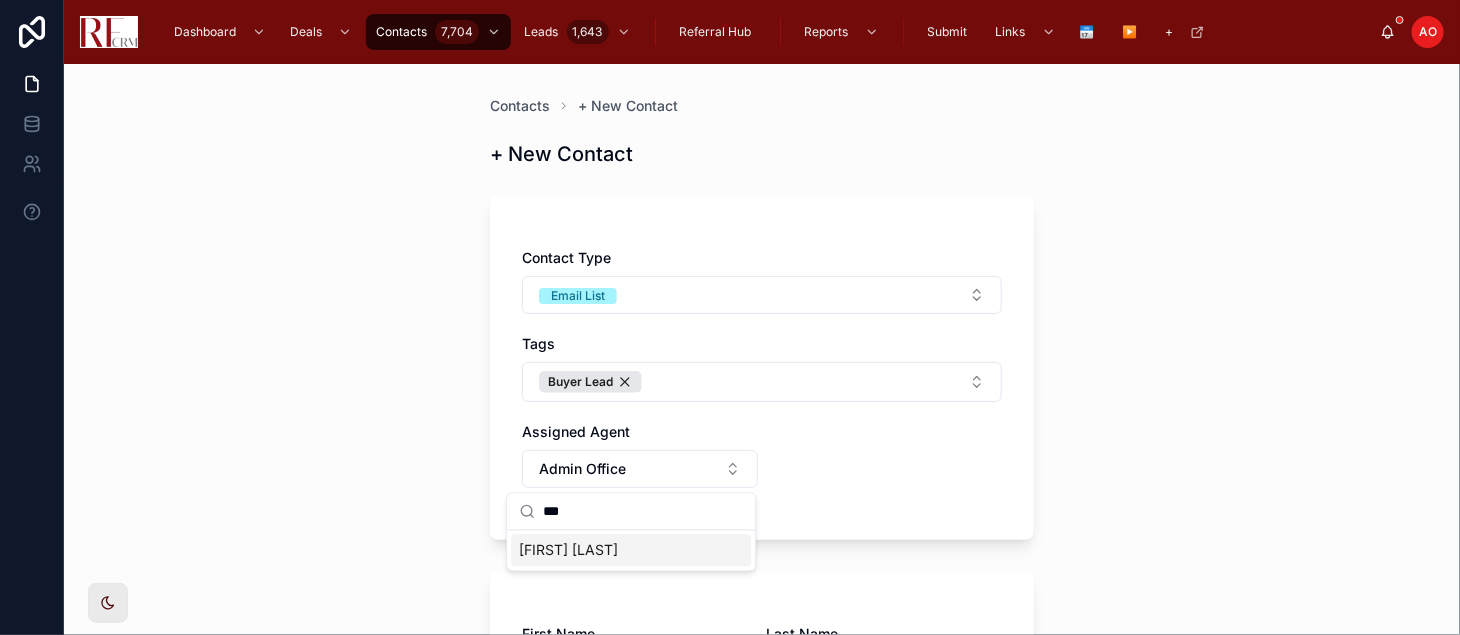 type on "***" 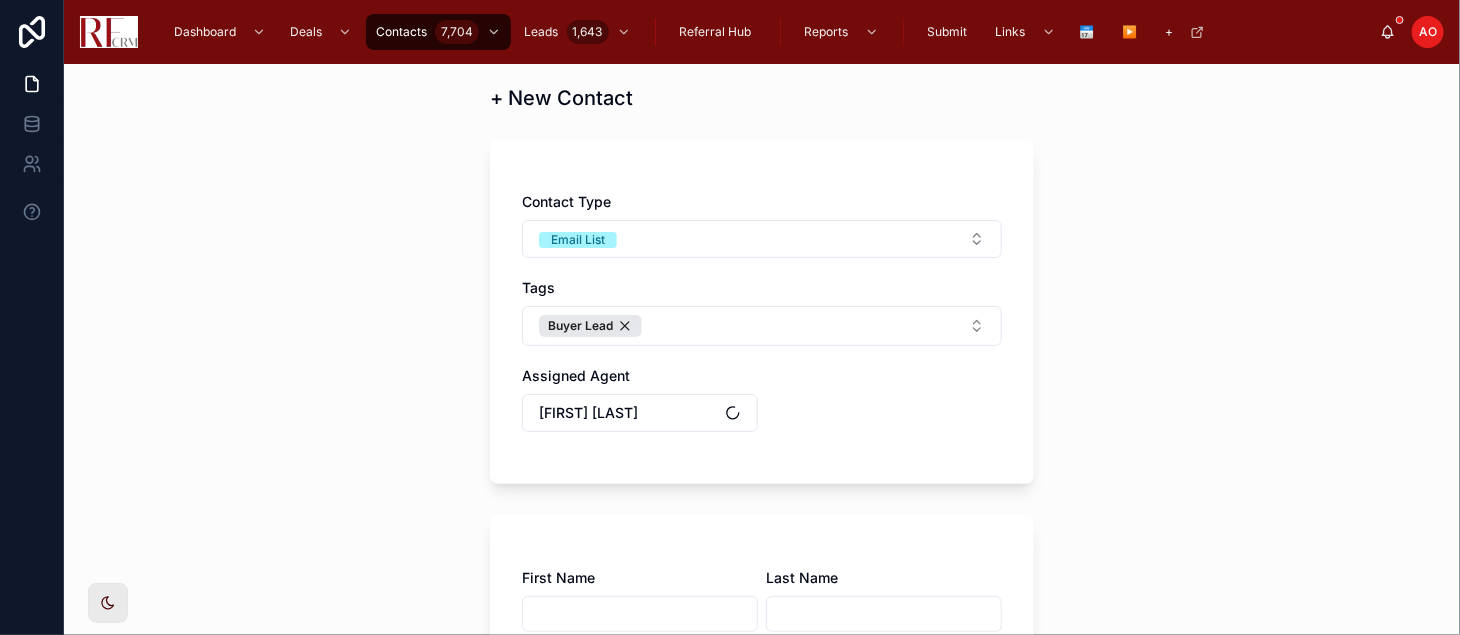 scroll, scrollTop: 111, scrollLeft: 0, axis: vertical 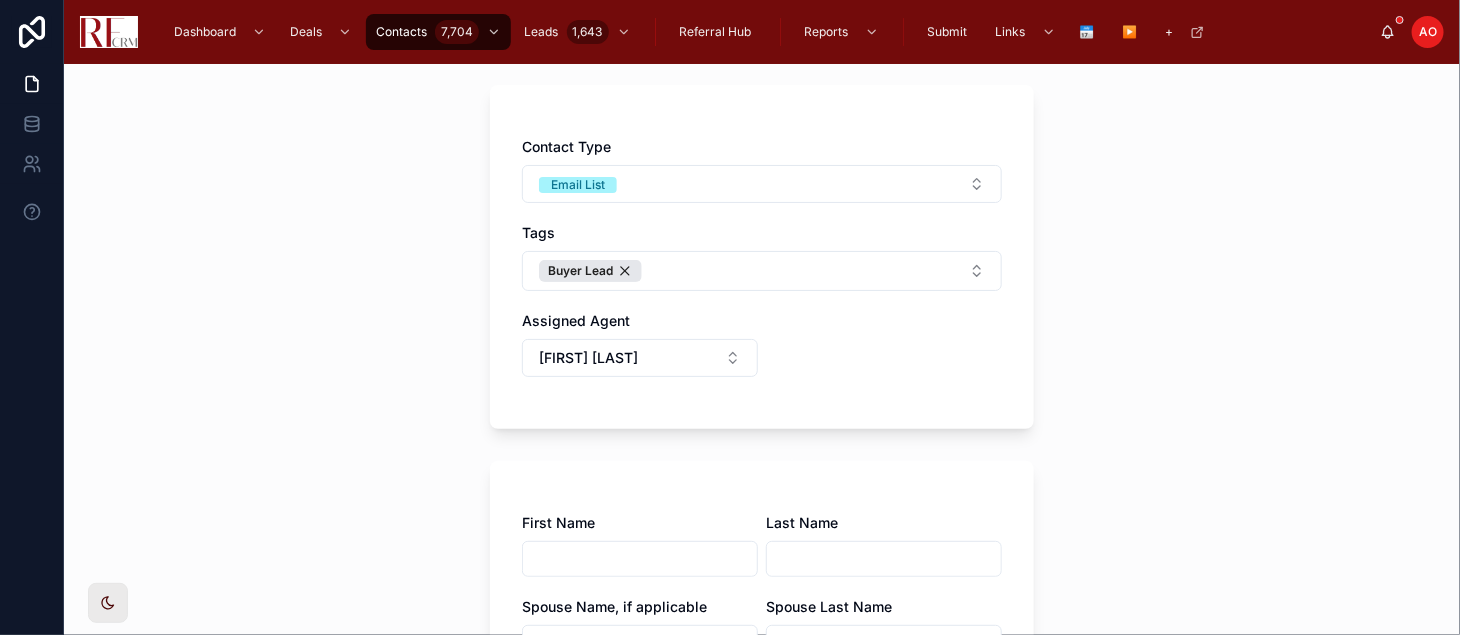 click at bounding box center (640, 559) 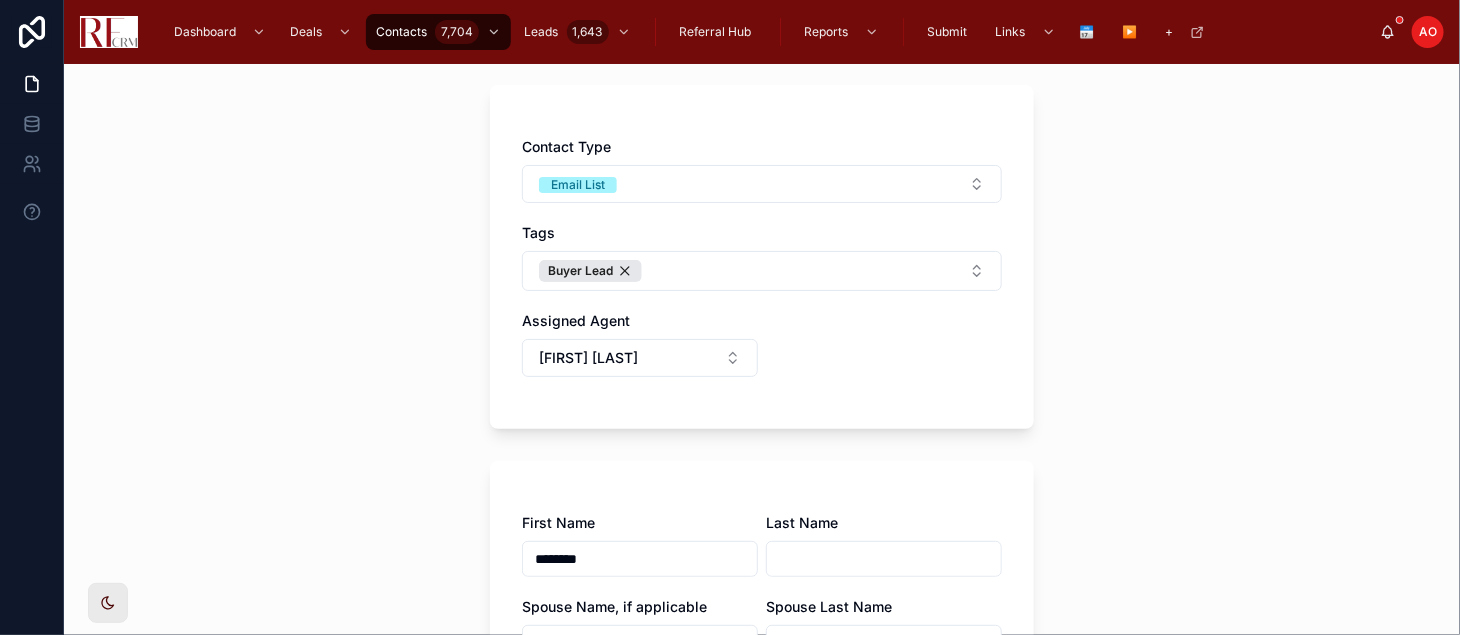 type on "********" 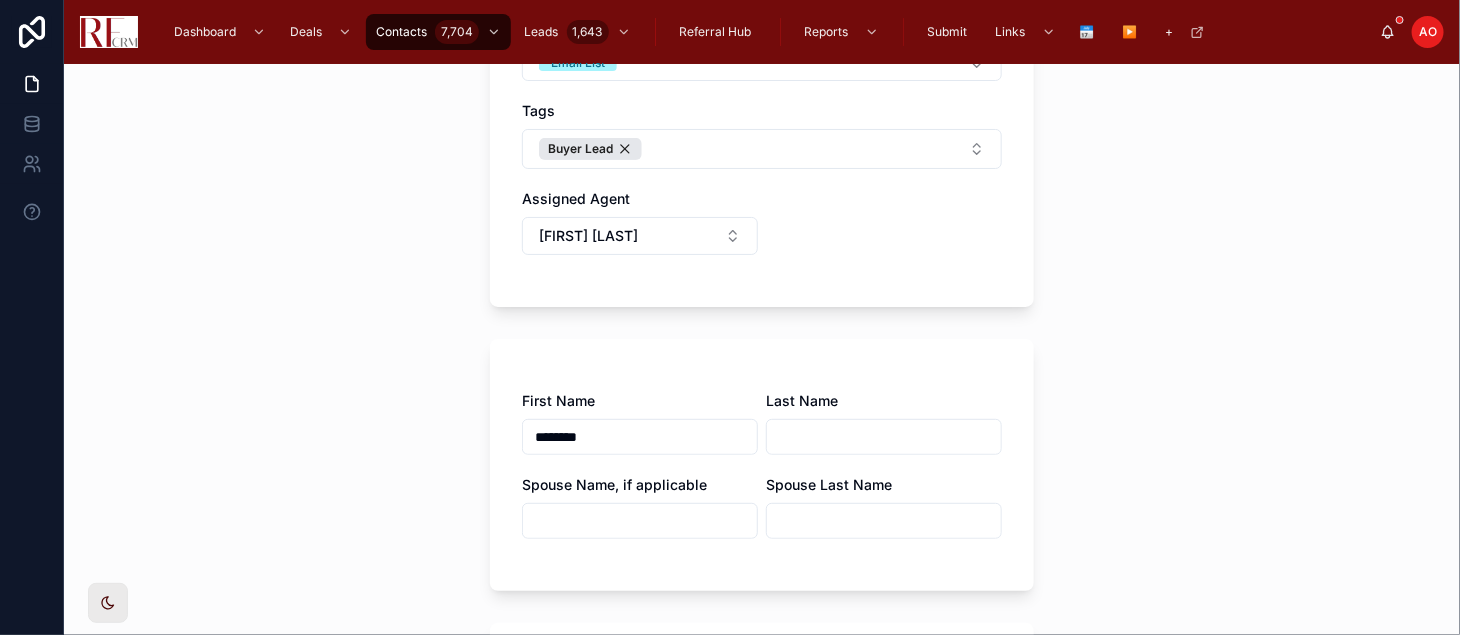 scroll, scrollTop: 444, scrollLeft: 0, axis: vertical 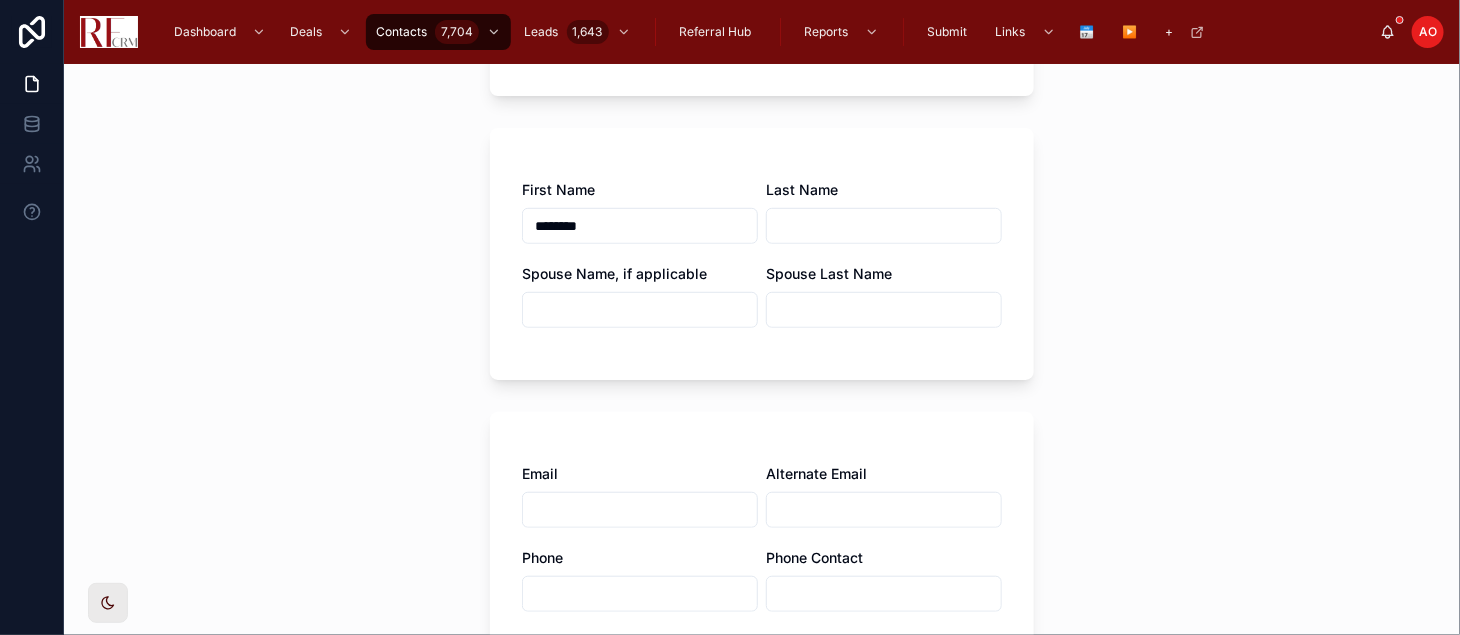 click at bounding box center [640, 594] 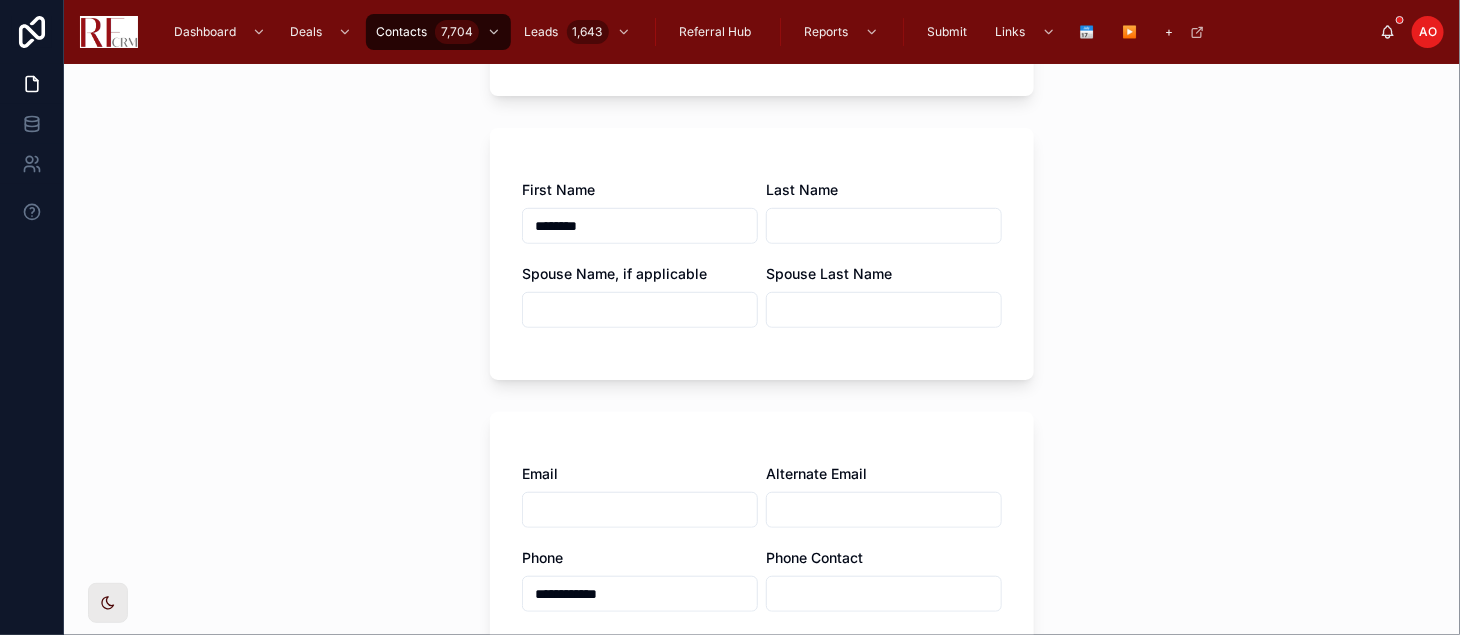 type on "**********" 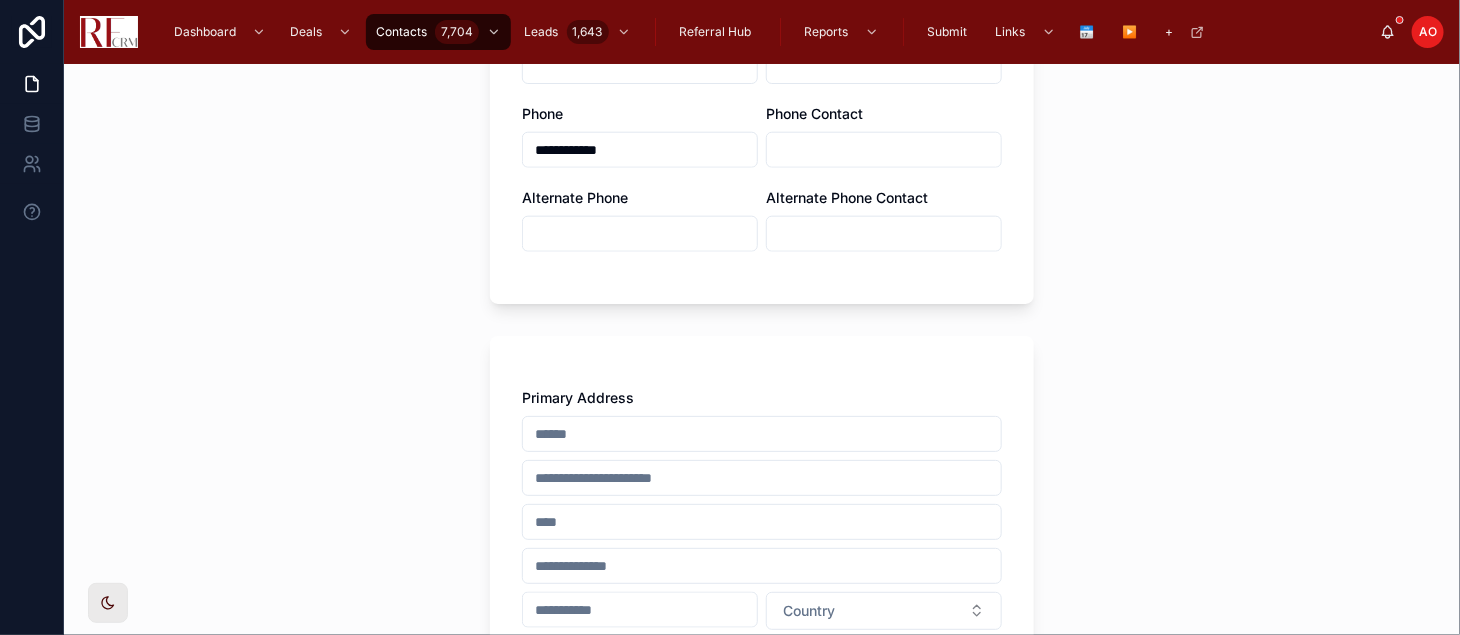 scroll, scrollTop: 1222, scrollLeft: 0, axis: vertical 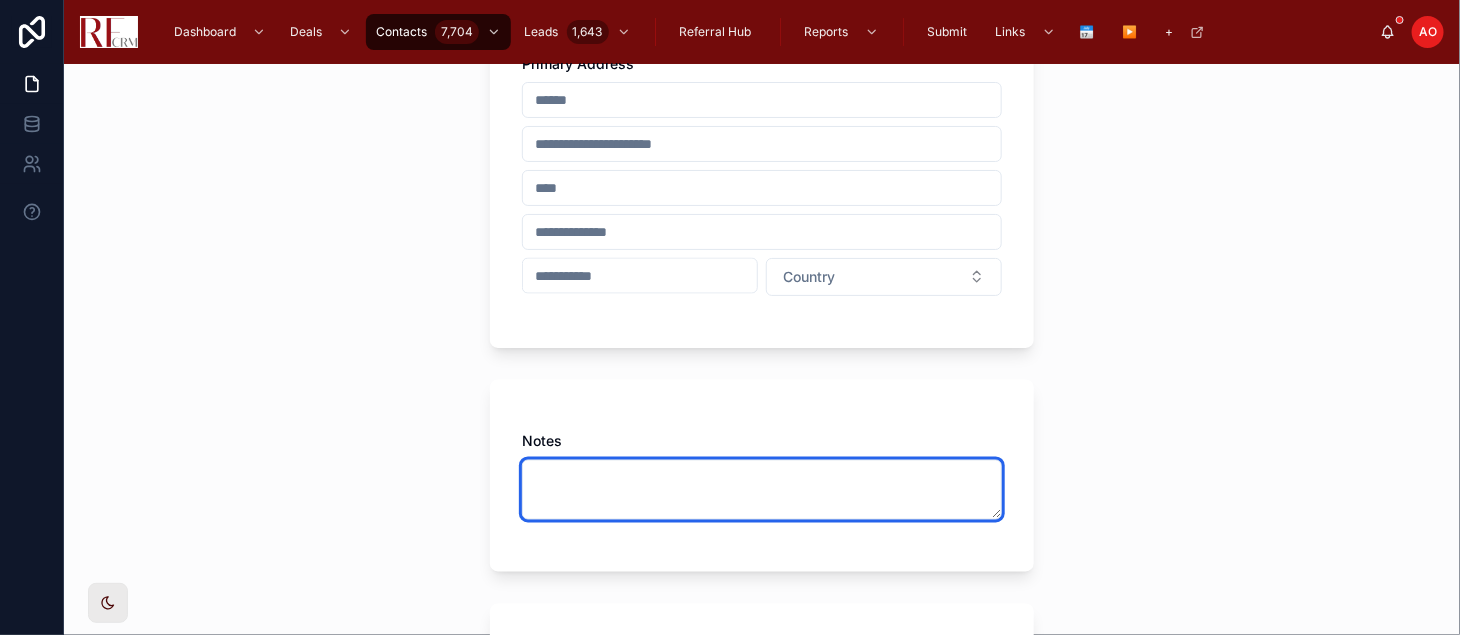 click at bounding box center [762, 490] 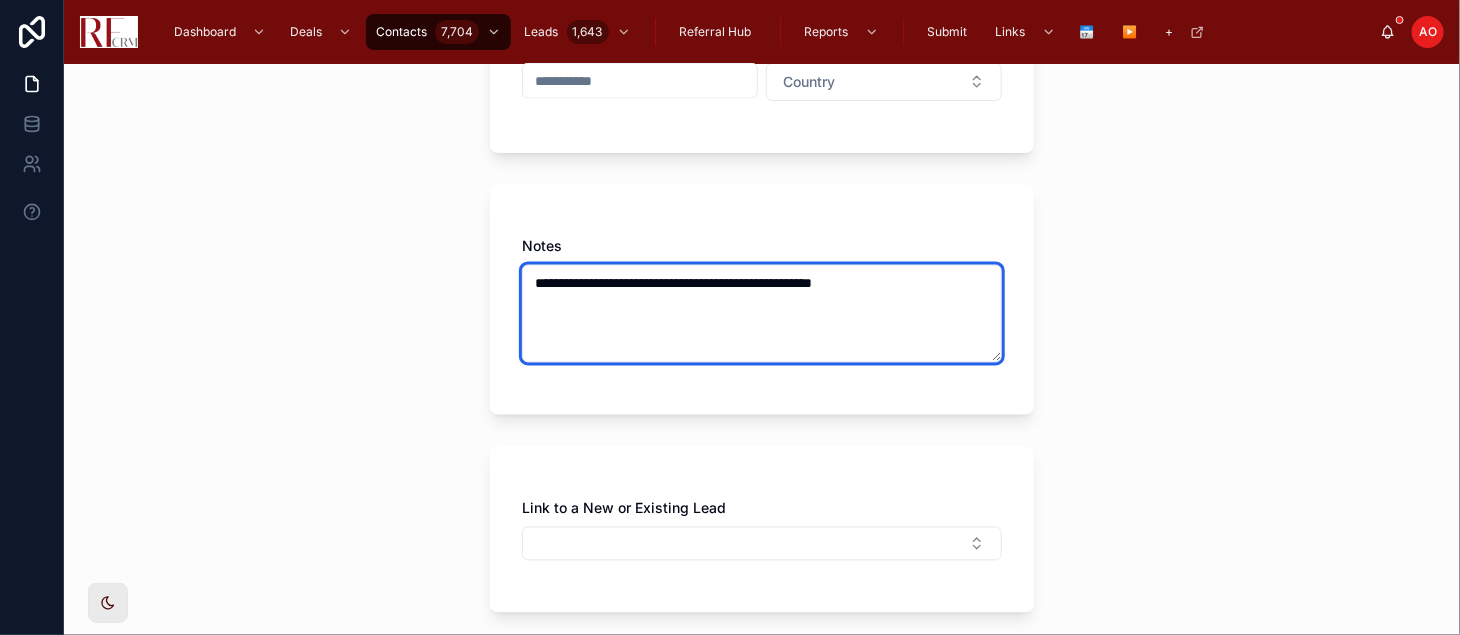 scroll, scrollTop: 1590, scrollLeft: 0, axis: vertical 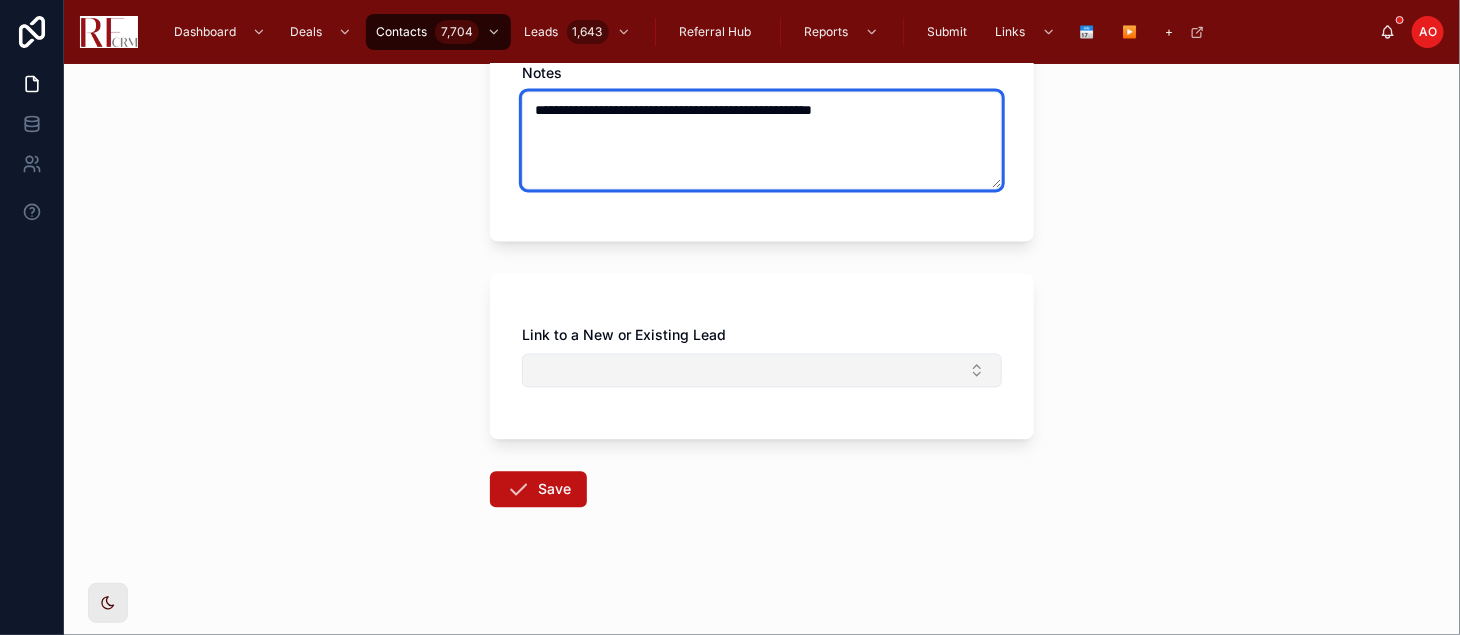 type on "**********" 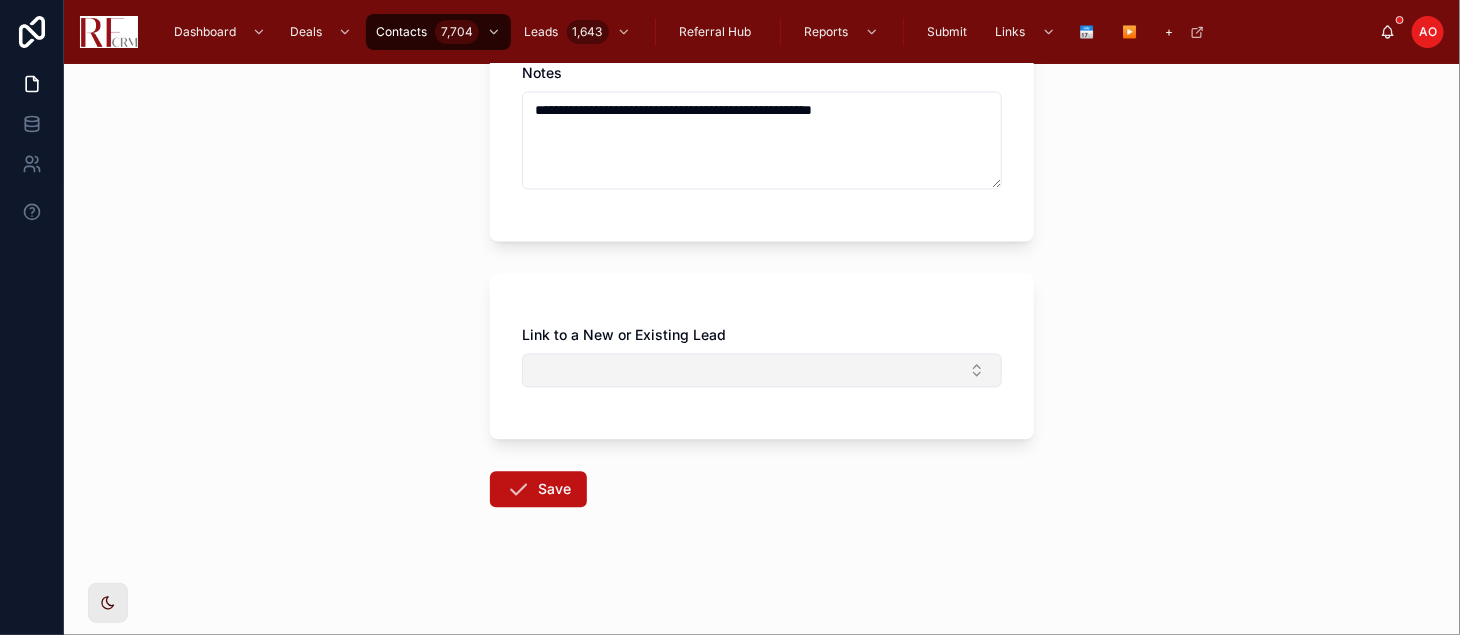 click at bounding box center (762, 371) 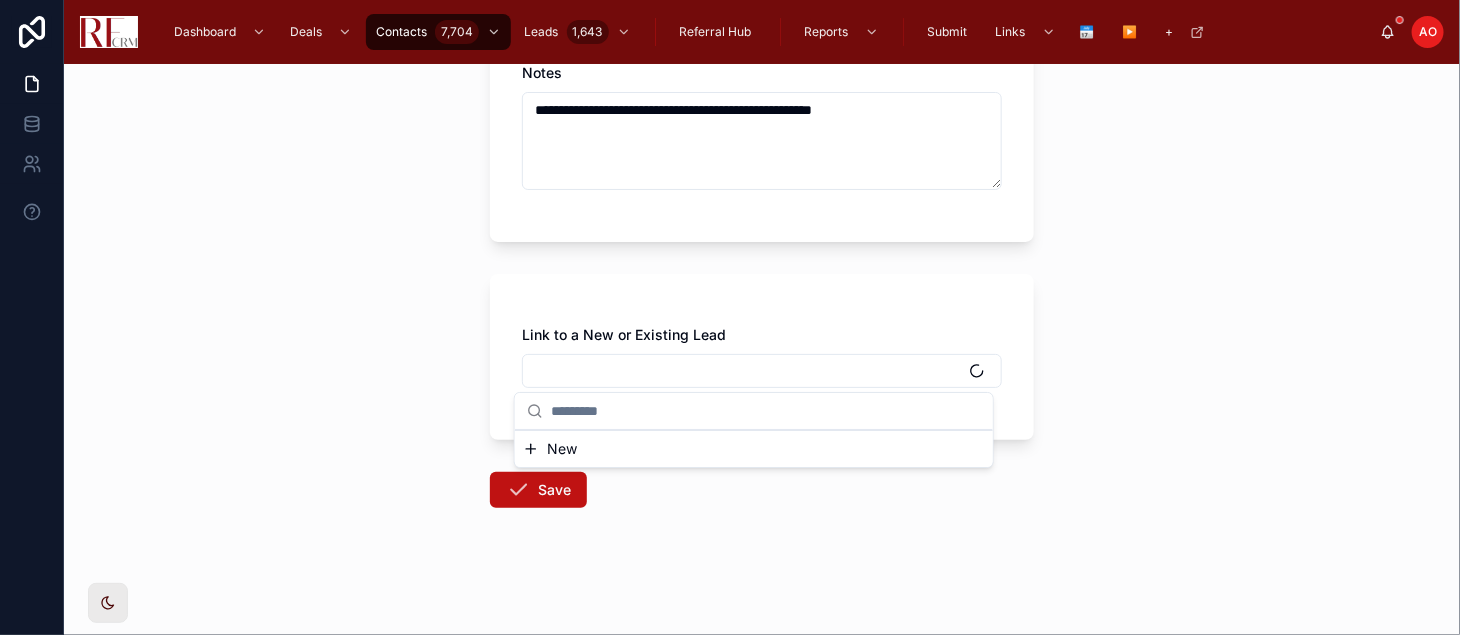 click on "New" at bounding box center (562, 449) 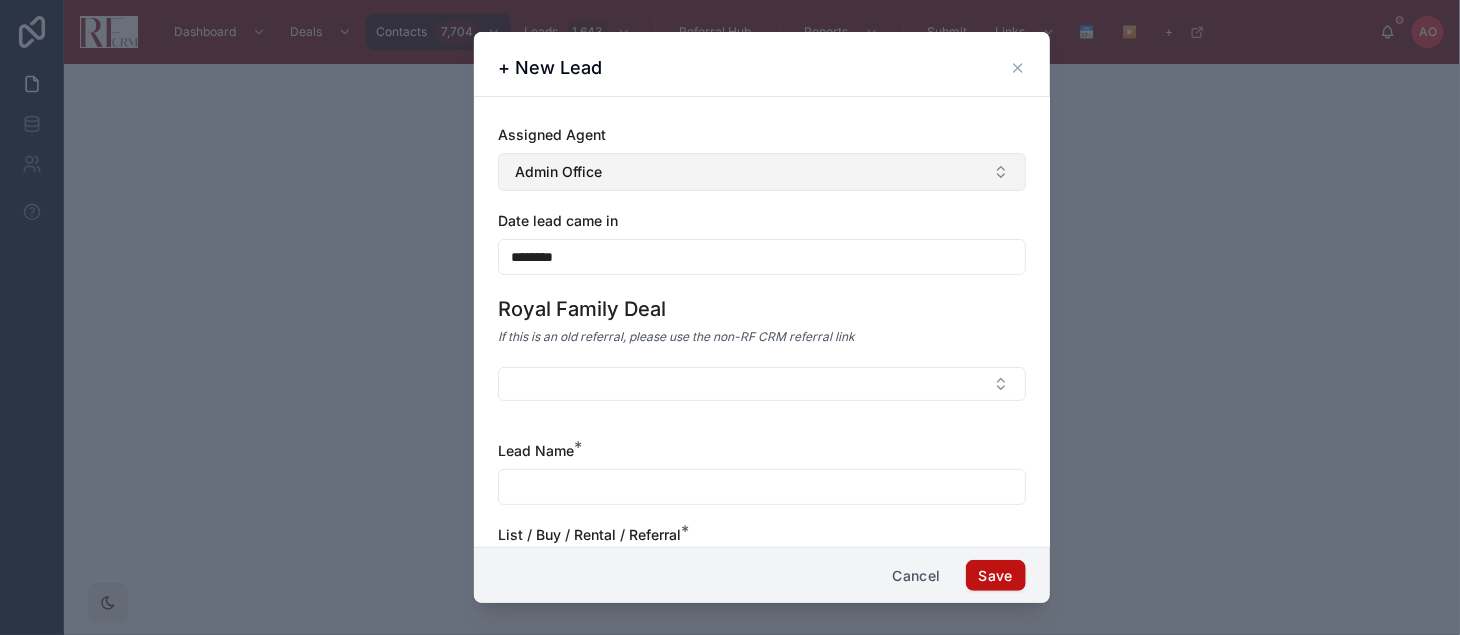 click on "Admin Office" at bounding box center [762, 172] 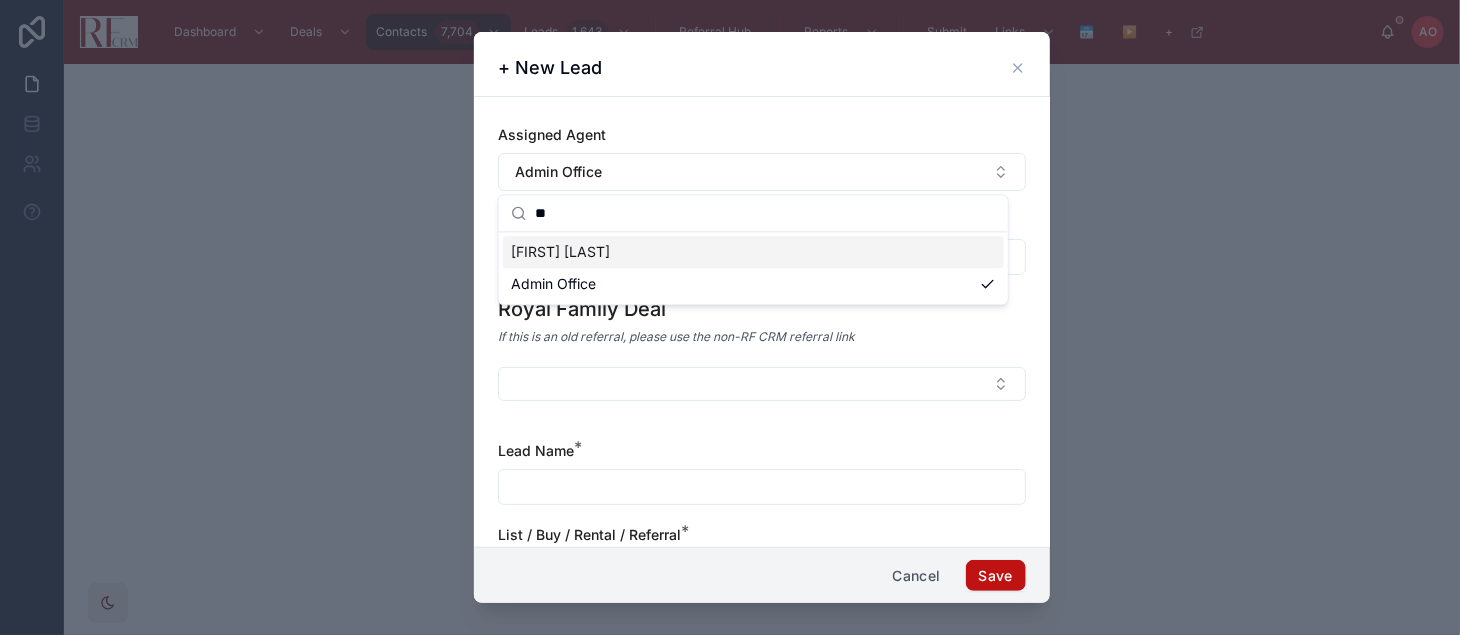 type on "**" 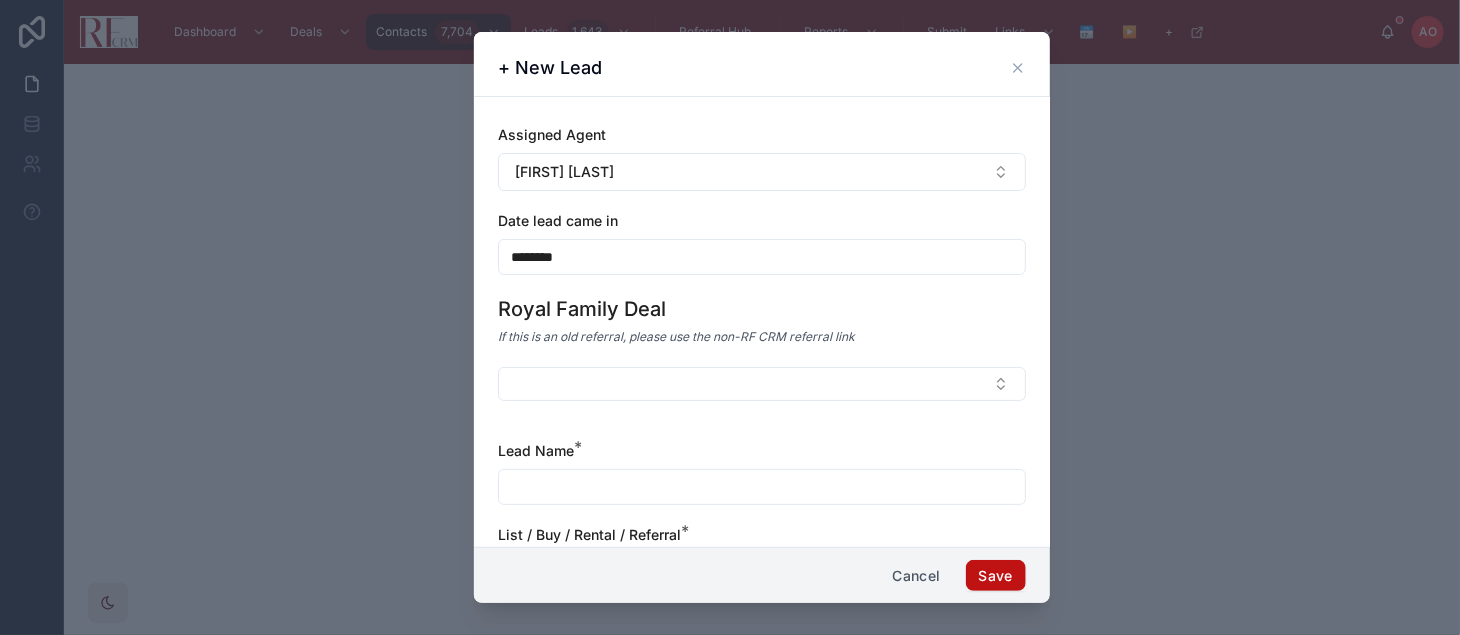 click at bounding box center (762, 487) 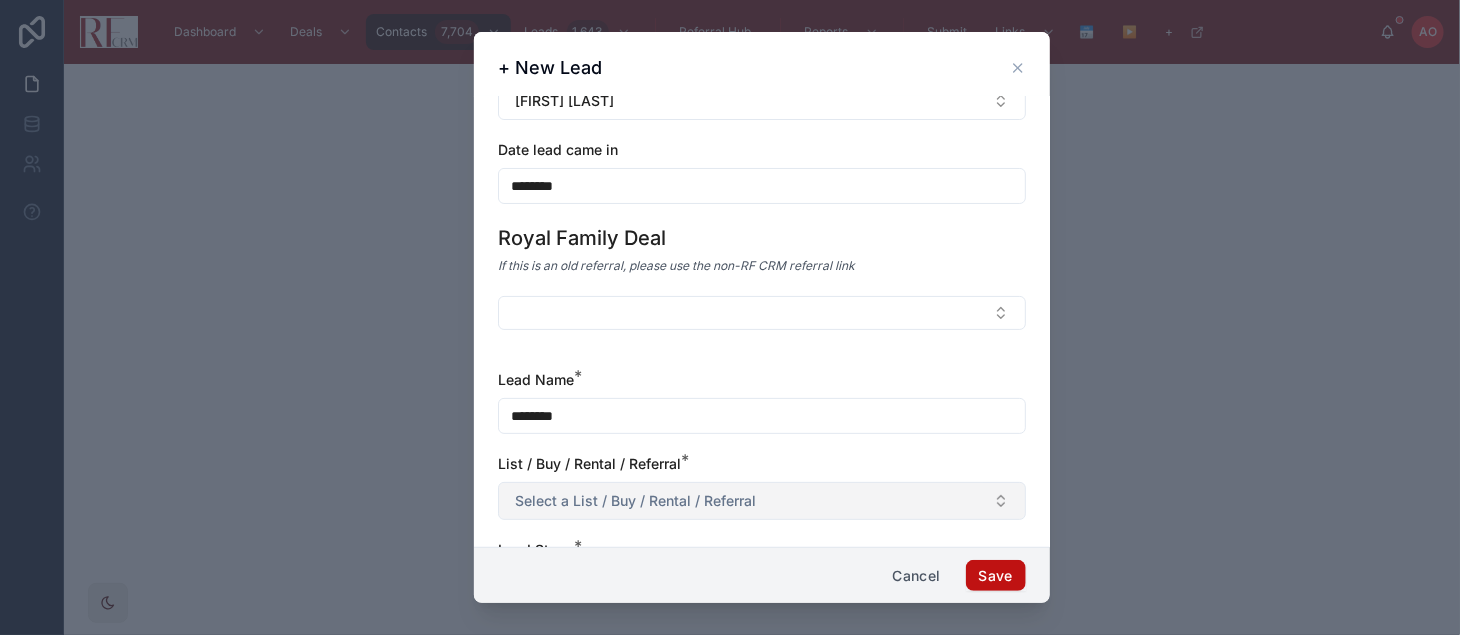 scroll, scrollTop: 111, scrollLeft: 0, axis: vertical 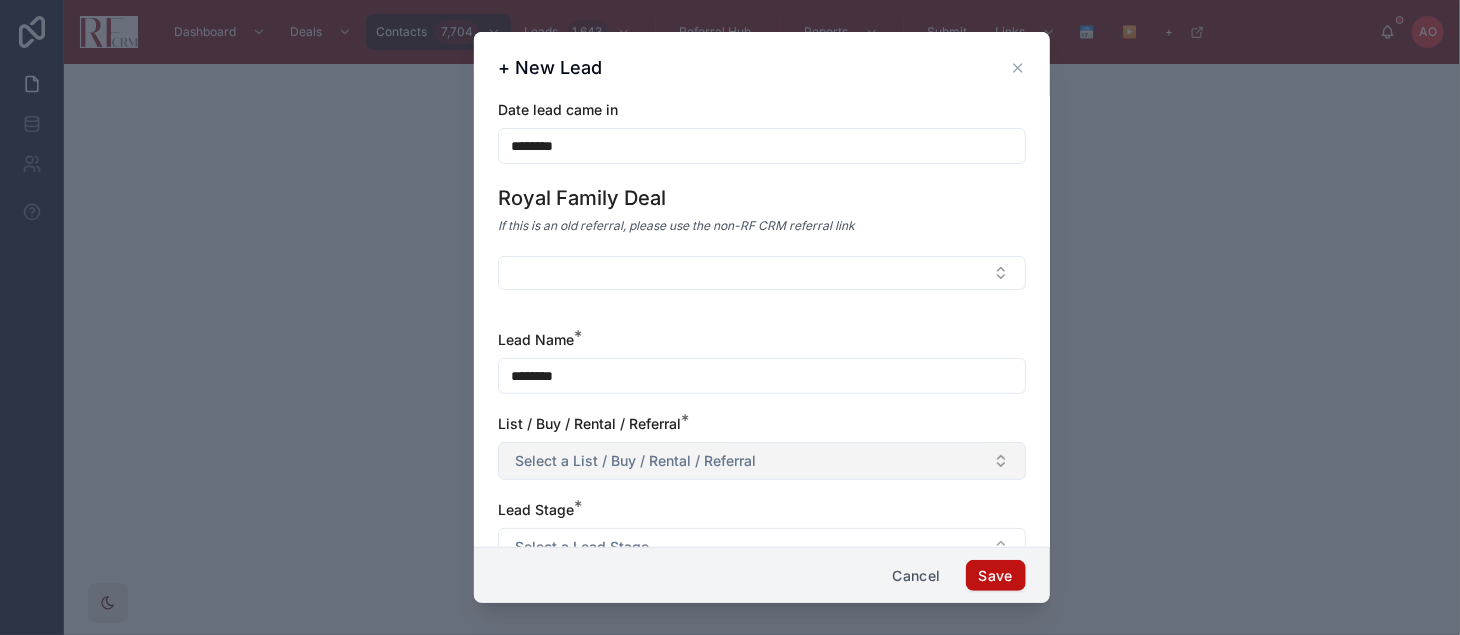 type on "********" 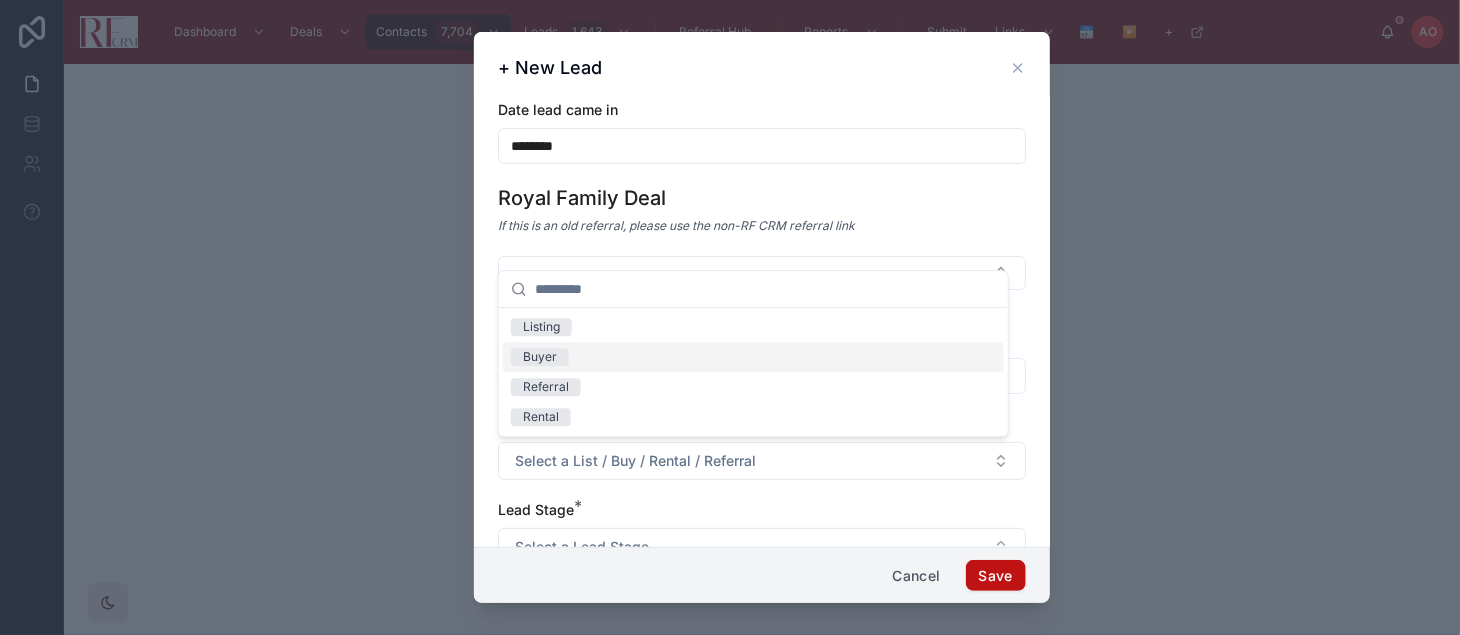 click on "Buyer" at bounding box center [753, 357] 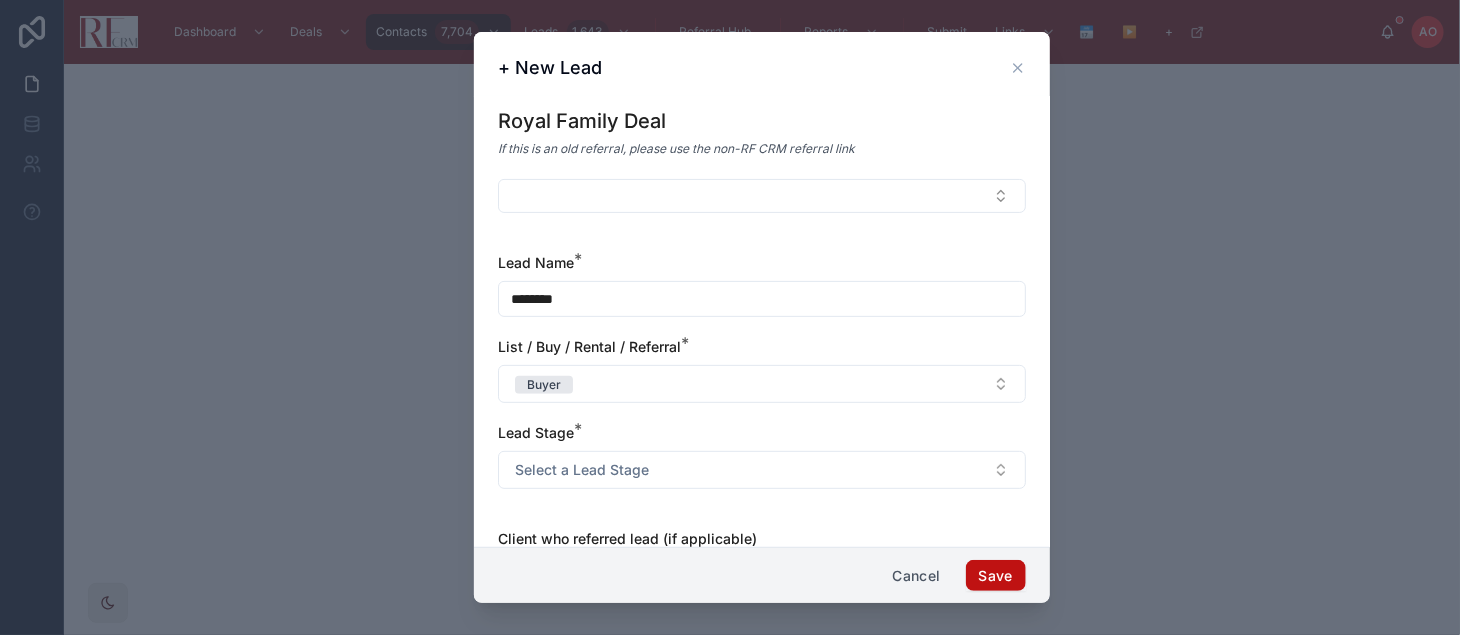 scroll, scrollTop: 222, scrollLeft: 0, axis: vertical 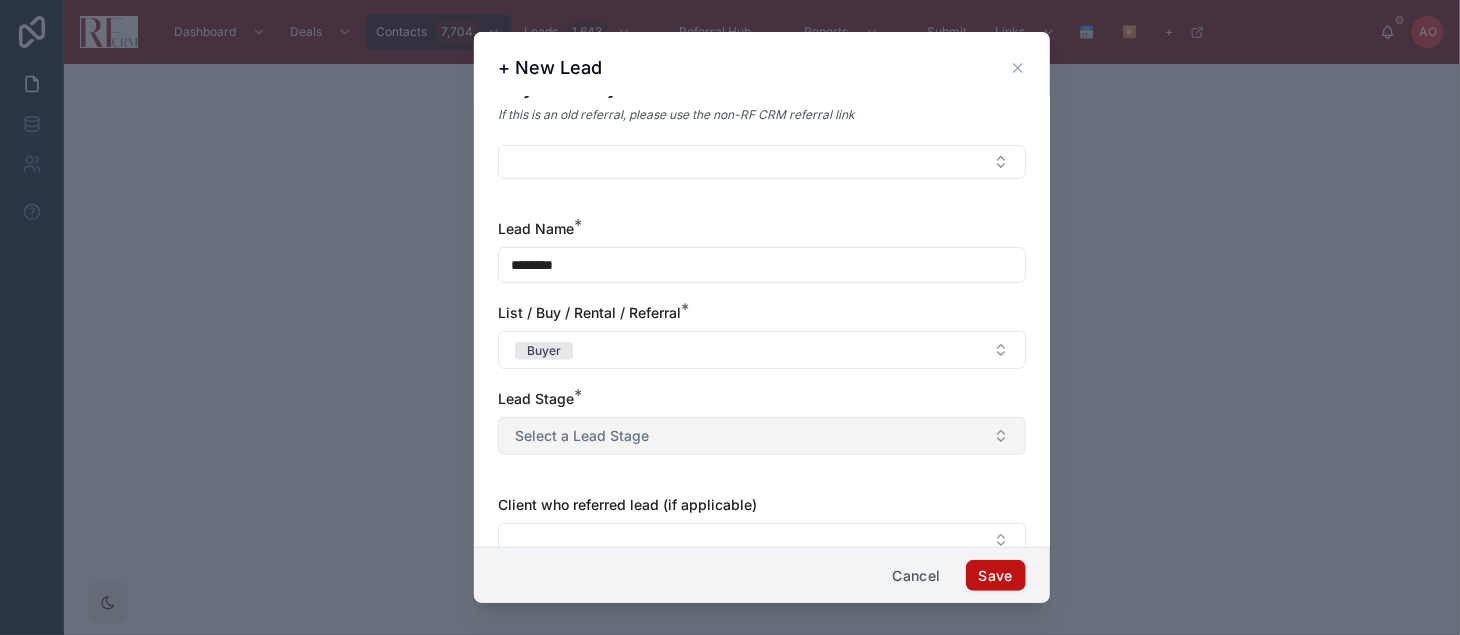 click on "Select a Lead Stage" at bounding box center [582, 436] 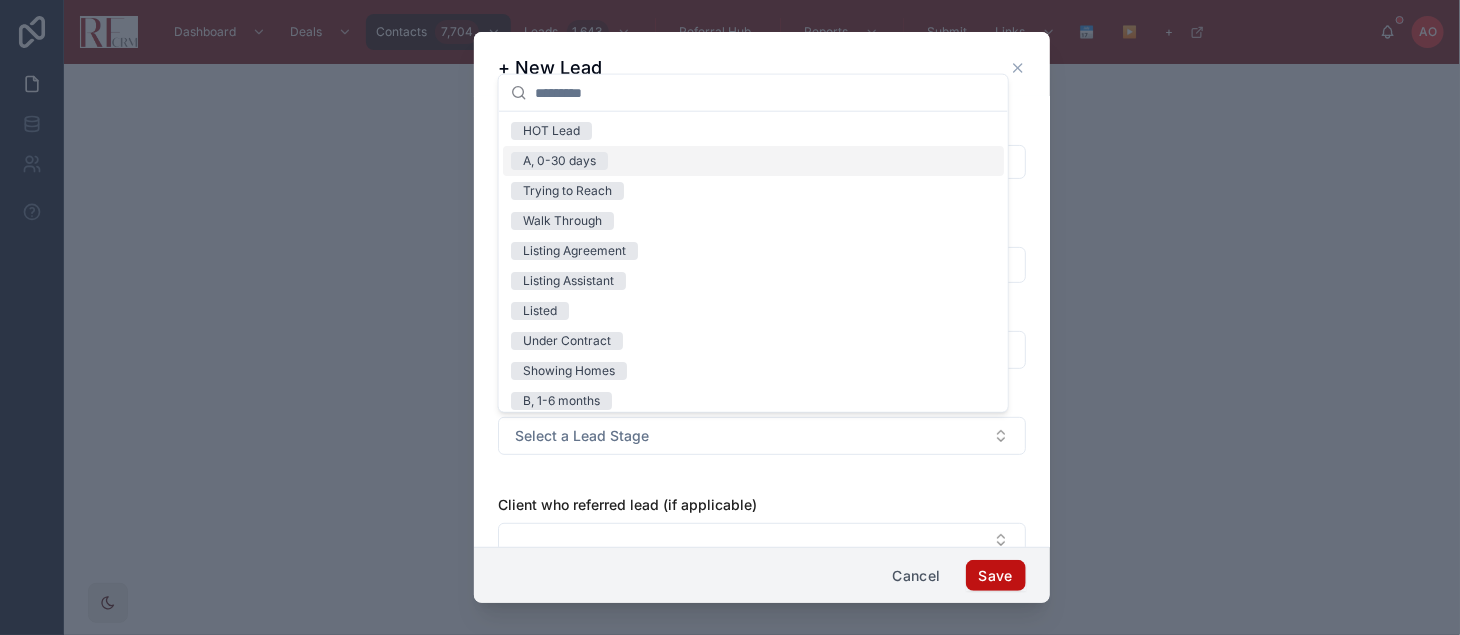 click on "A, 0-30 days" at bounding box center (753, 161) 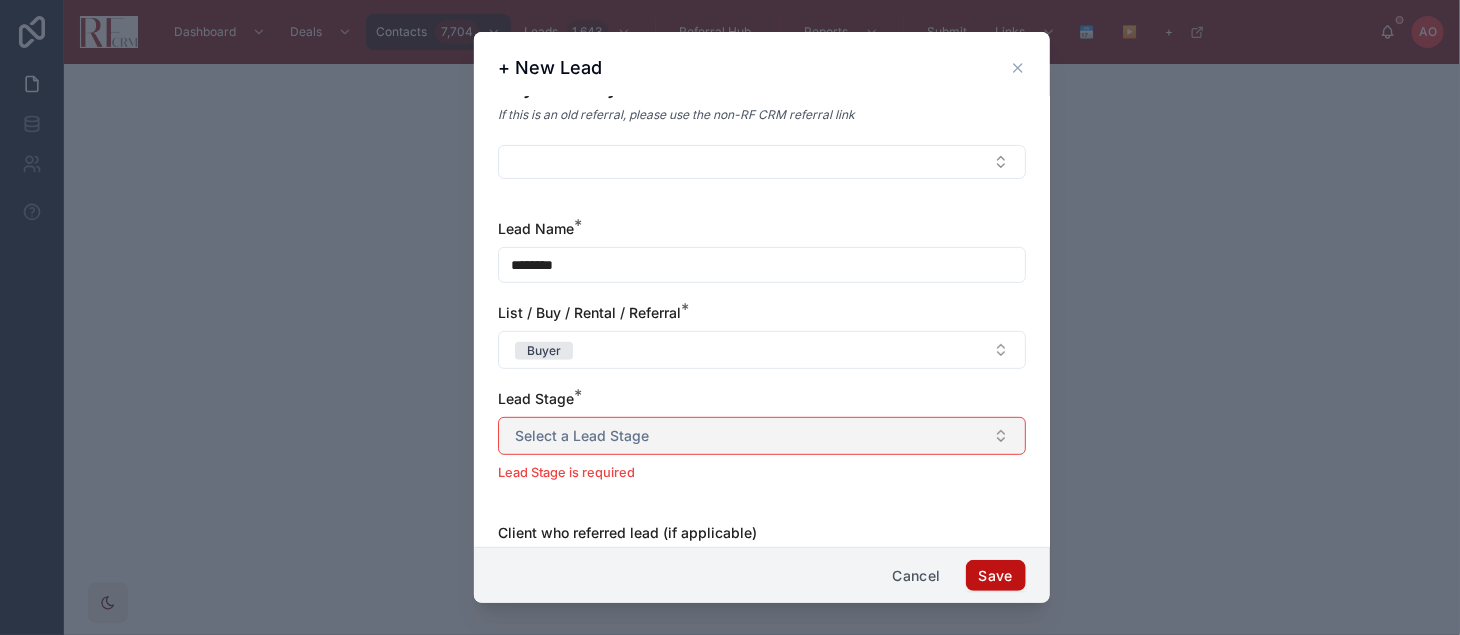 click on "Select a Lead Stage" at bounding box center [762, 436] 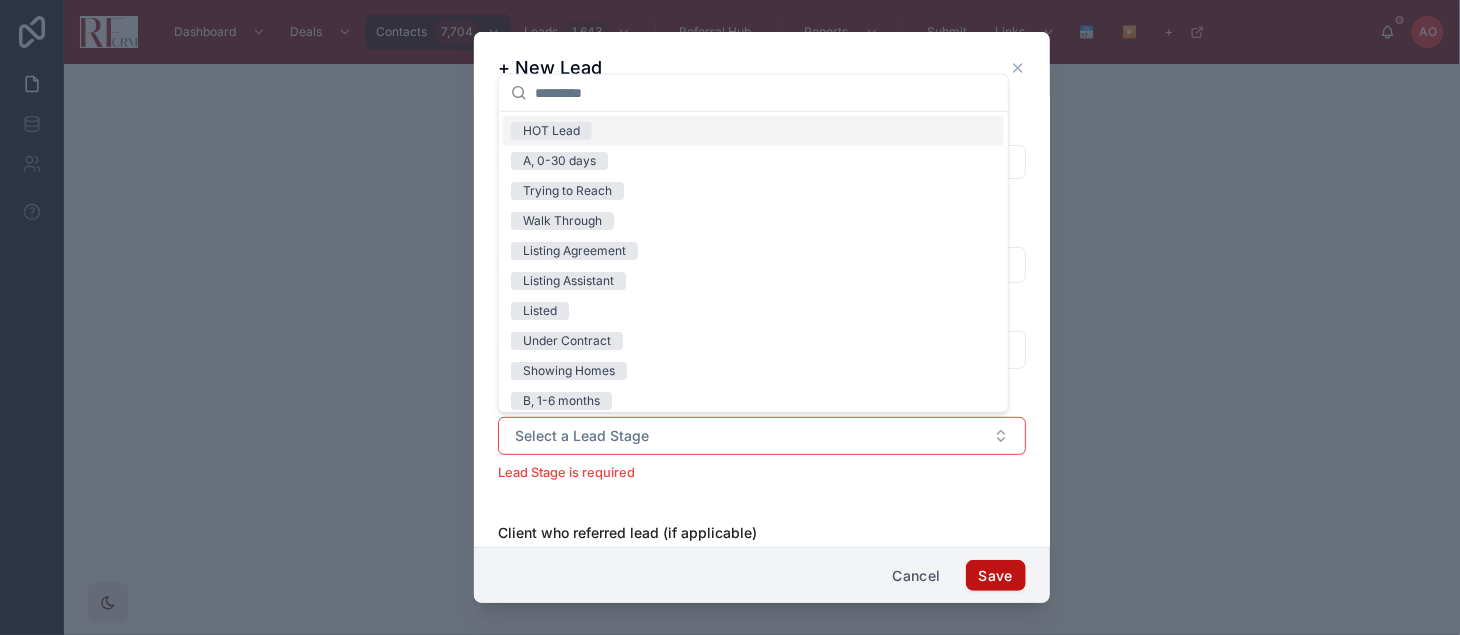 click on "HOT Lead" at bounding box center [551, 131] 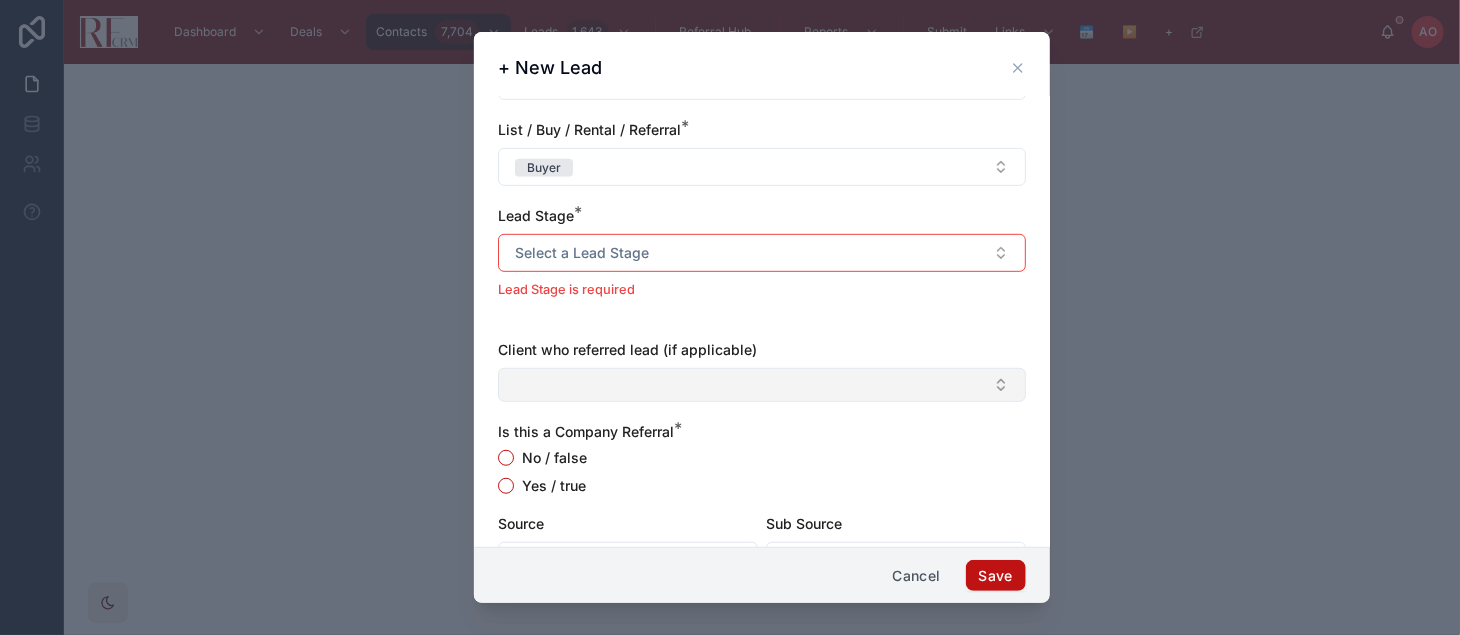 scroll, scrollTop: 444, scrollLeft: 0, axis: vertical 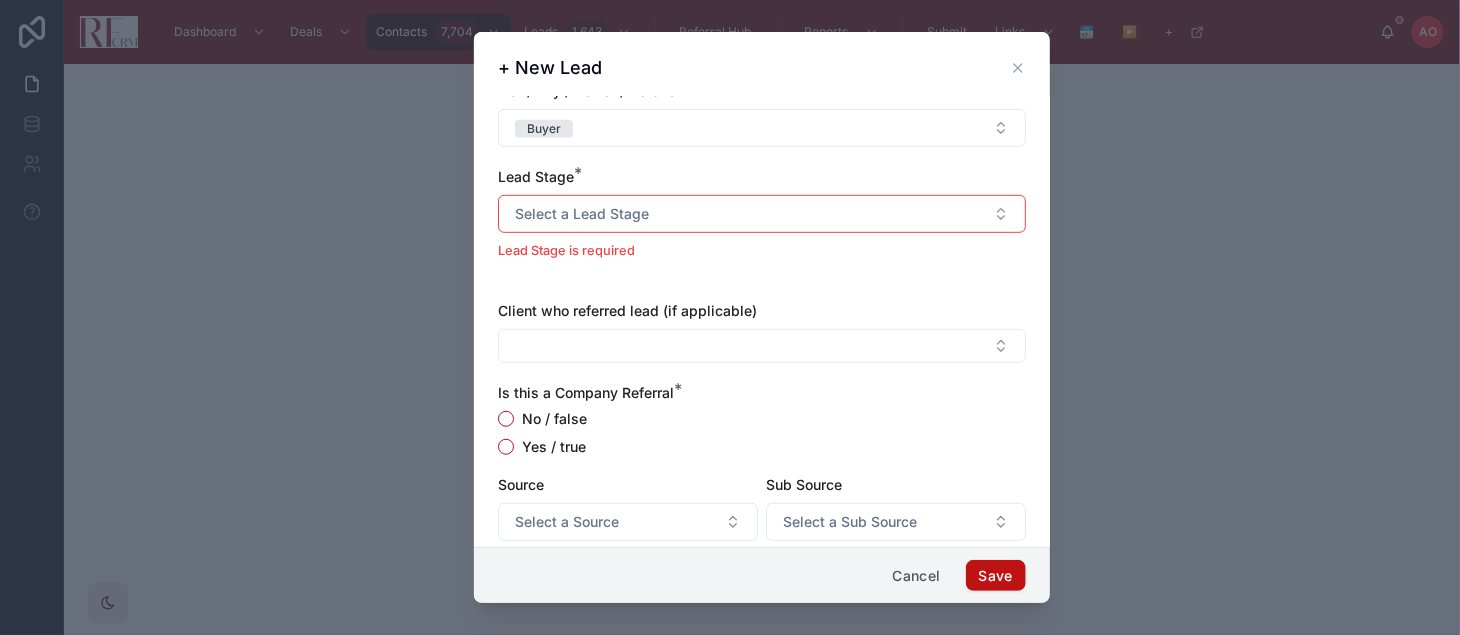 click on "Yes / true" at bounding box center (554, 447) 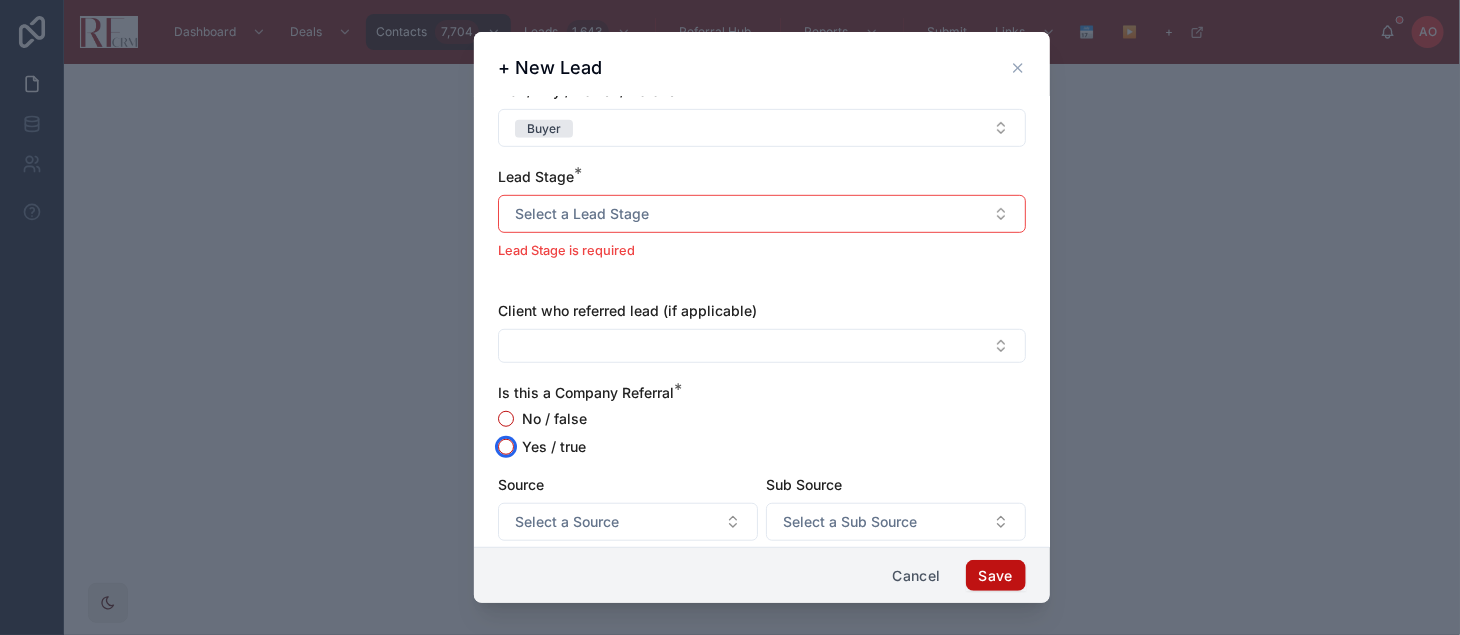 click on "Yes / true" at bounding box center [506, 447] 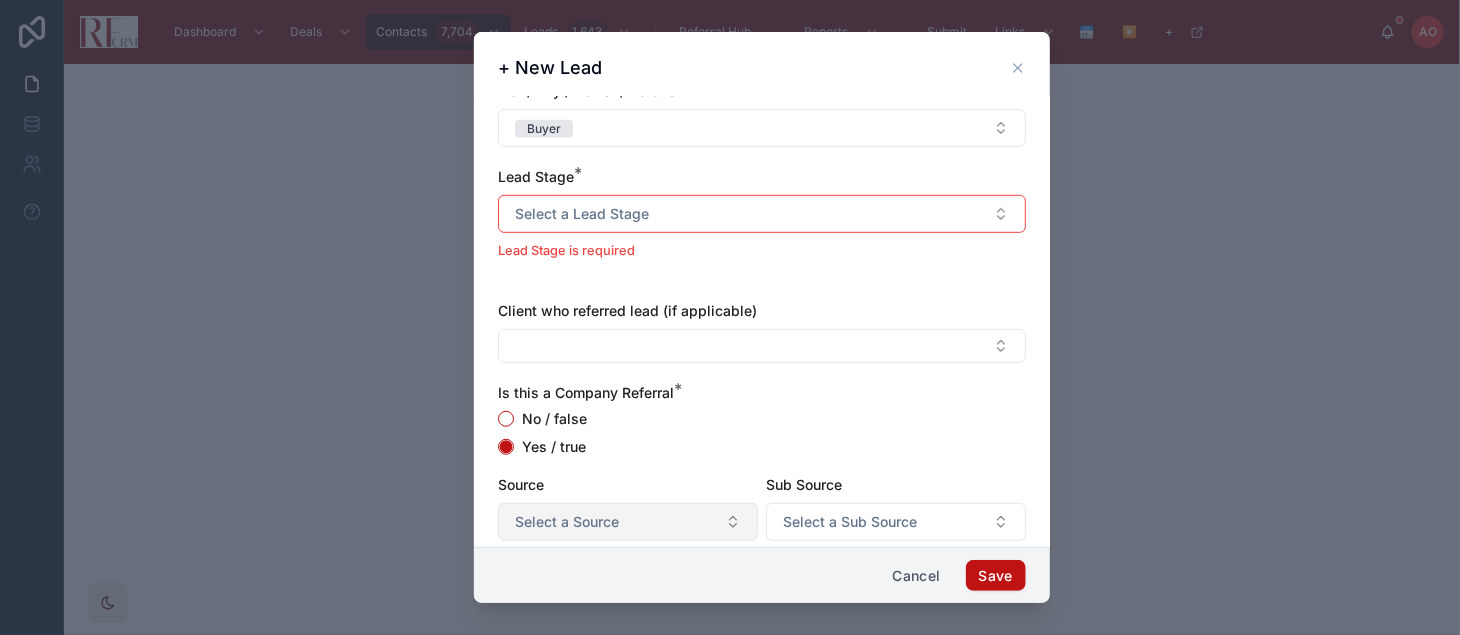 click on "Select a Source" at bounding box center (567, 522) 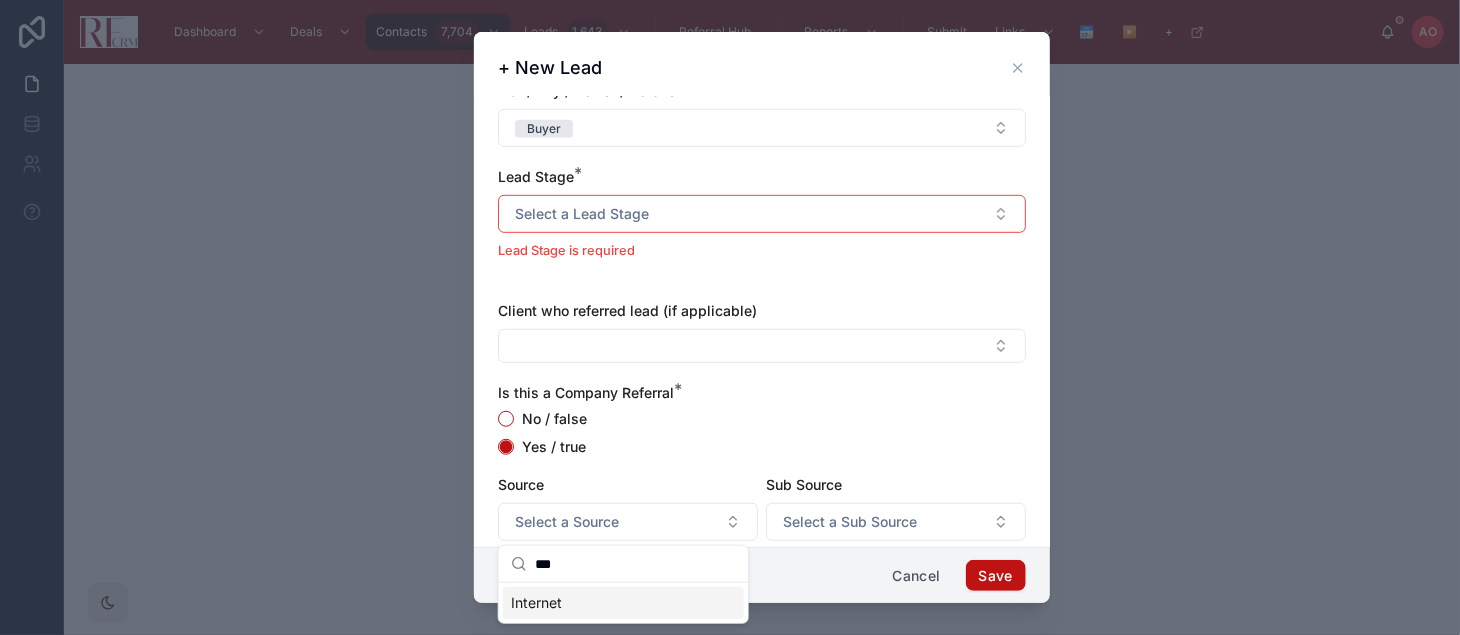 type on "***" 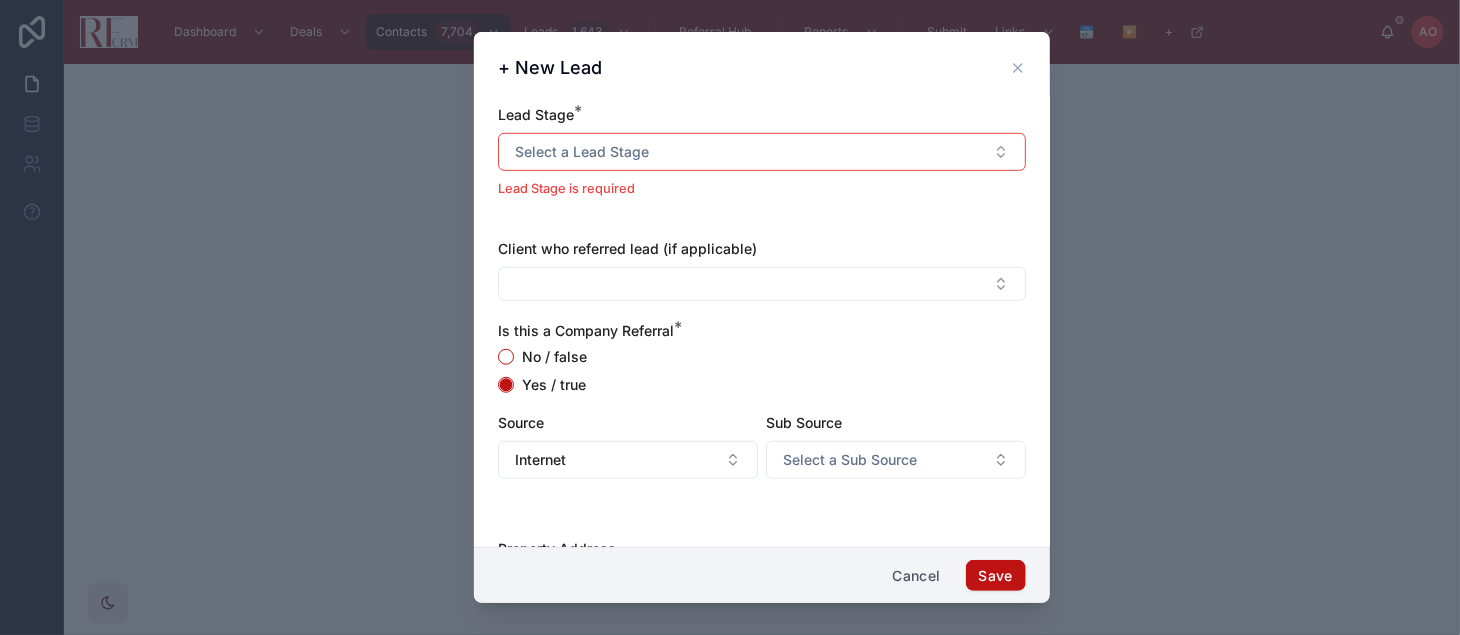 scroll, scrollTop: 395, scrollLeft: 0, axis: vertical 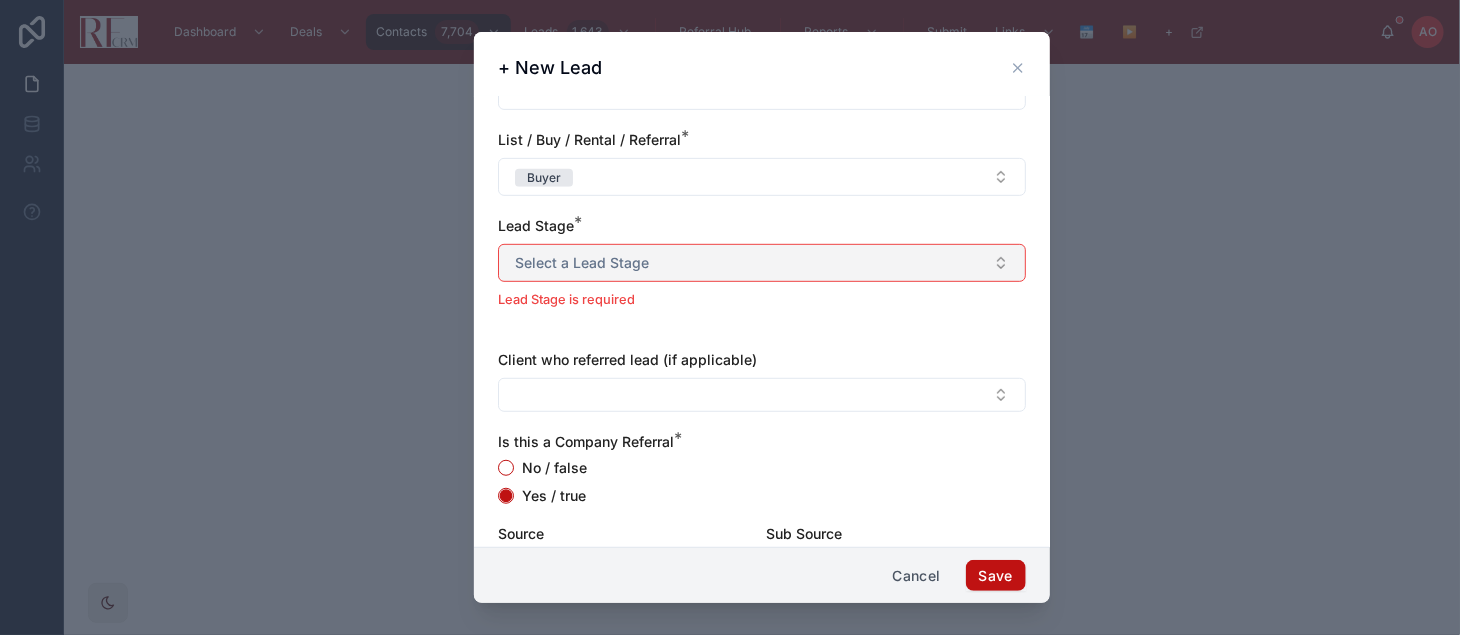 click on "Select a Lead Stage" at bounding box center (762, 263) 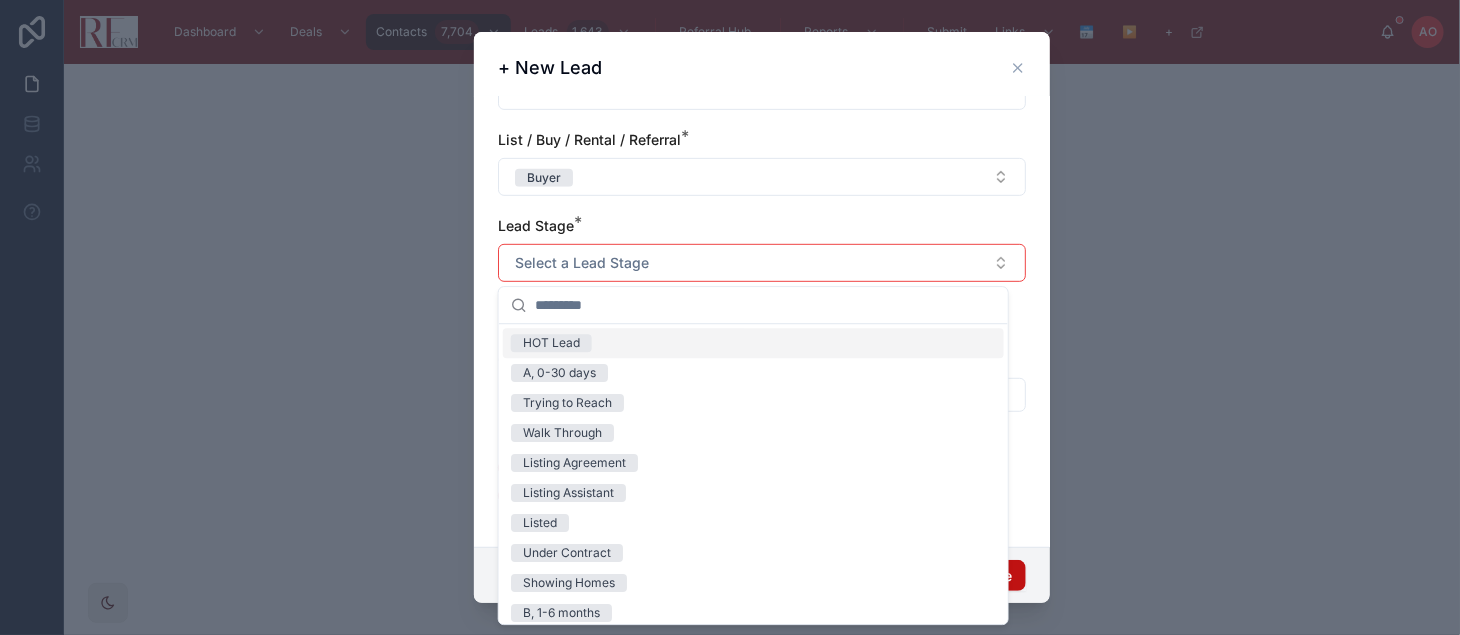 click on "HOT Lead" at bounding box center (753, 343) 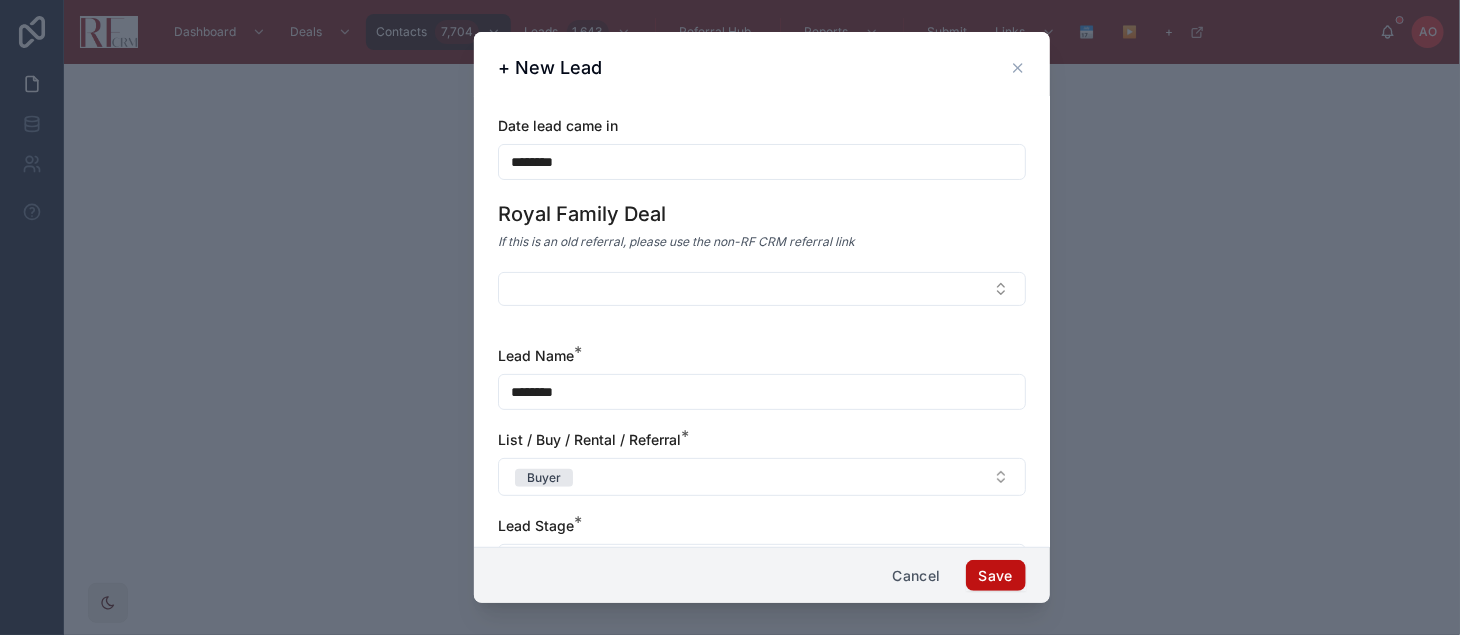 scroll, scrollTop: 0, scrollLeft: 0, axis: both 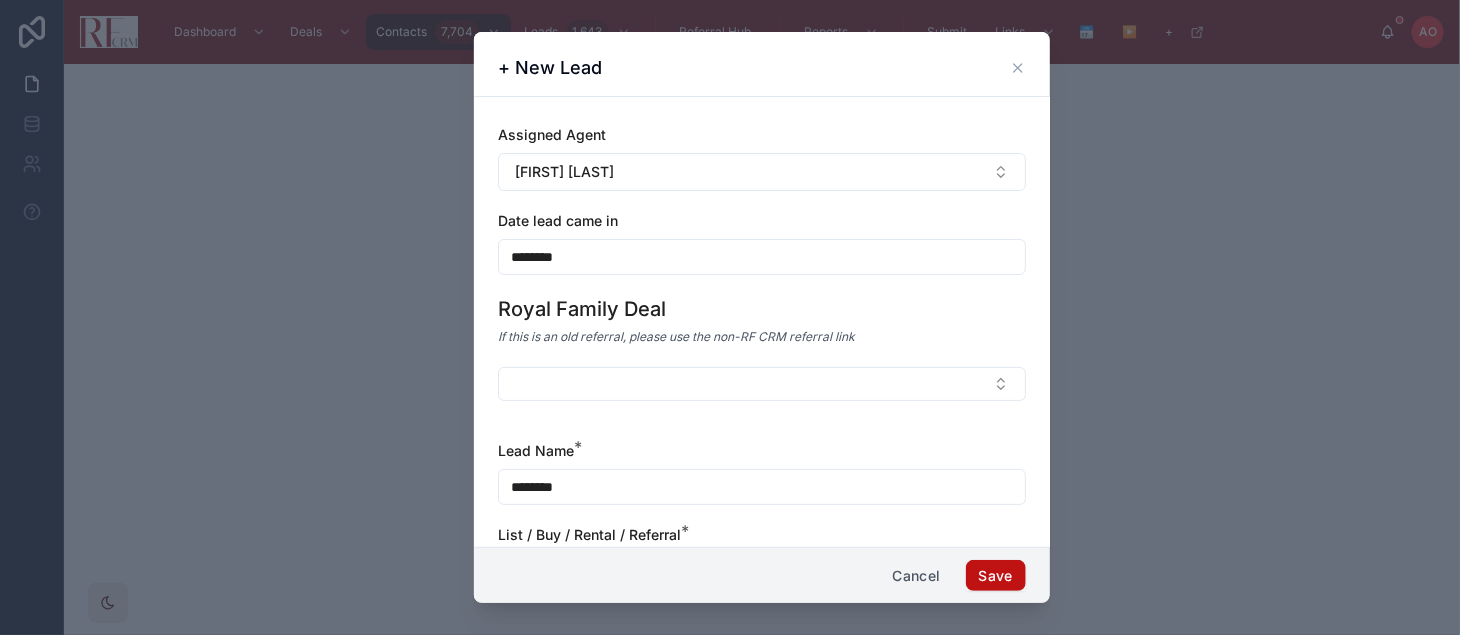 click on "********" at bounding box center [762, 257] 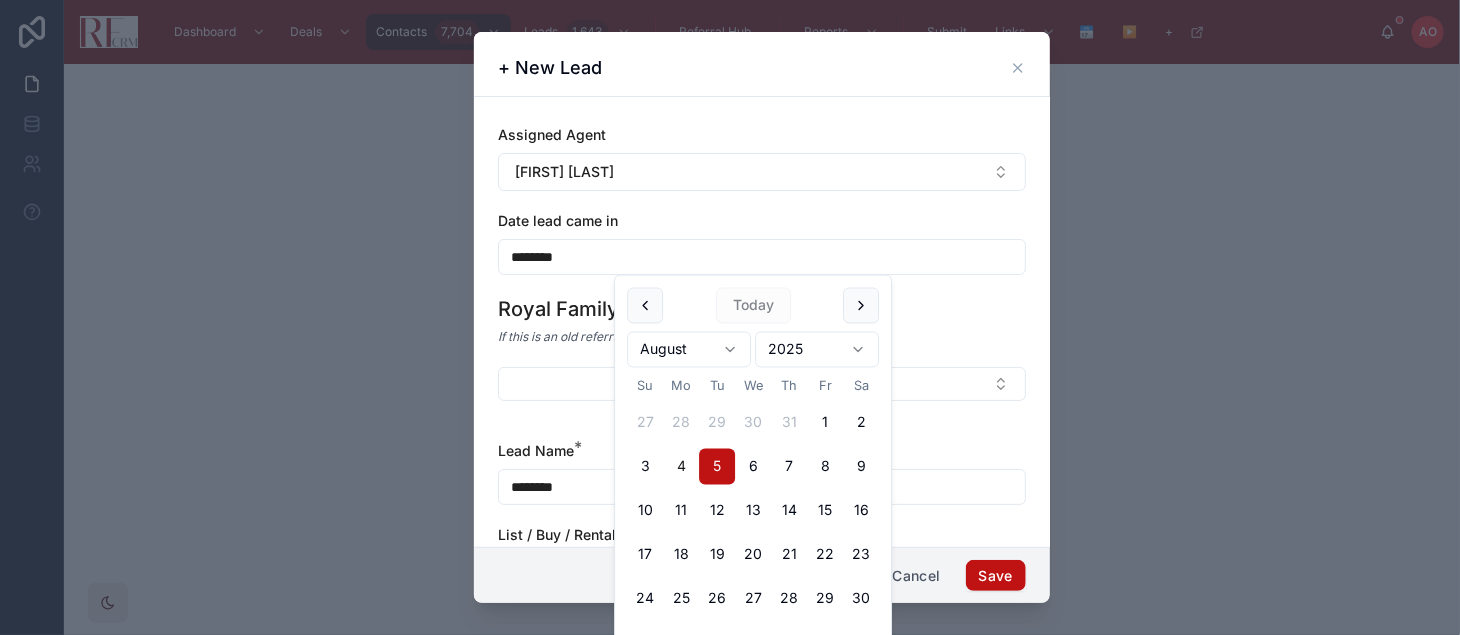 click on "4" at bounding box center (681, 467) 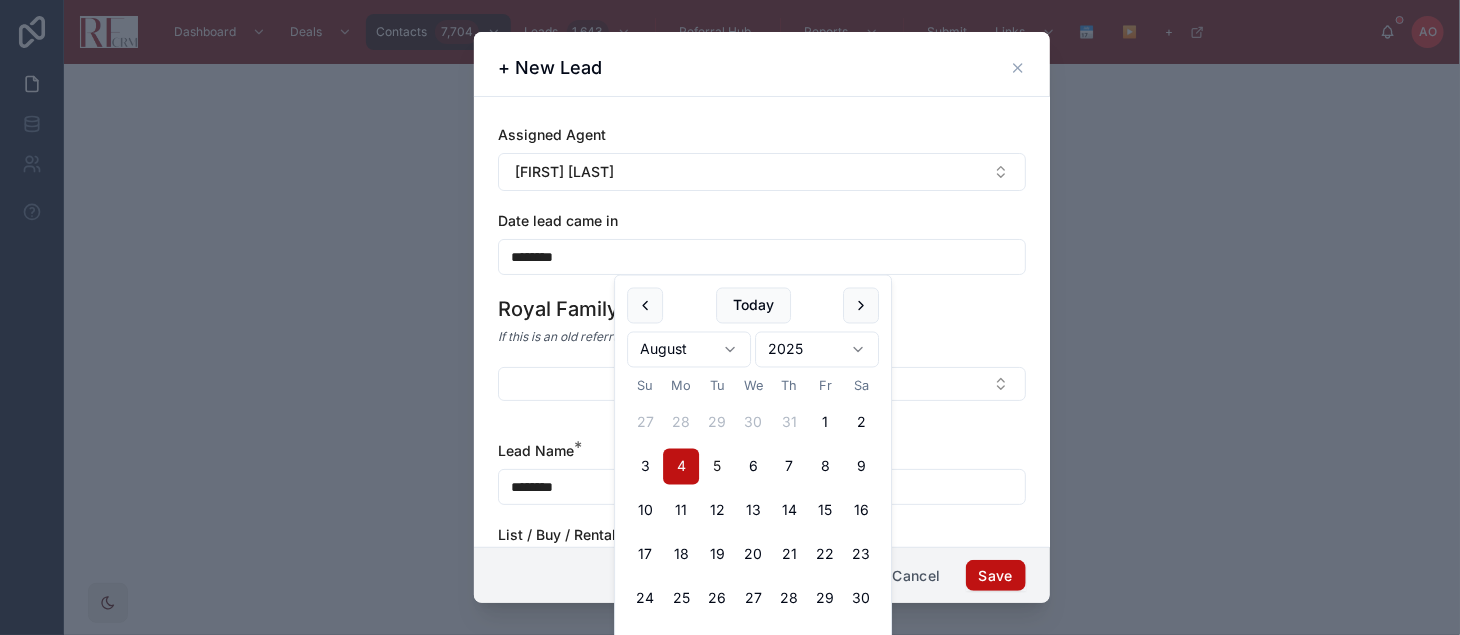 type on "********" 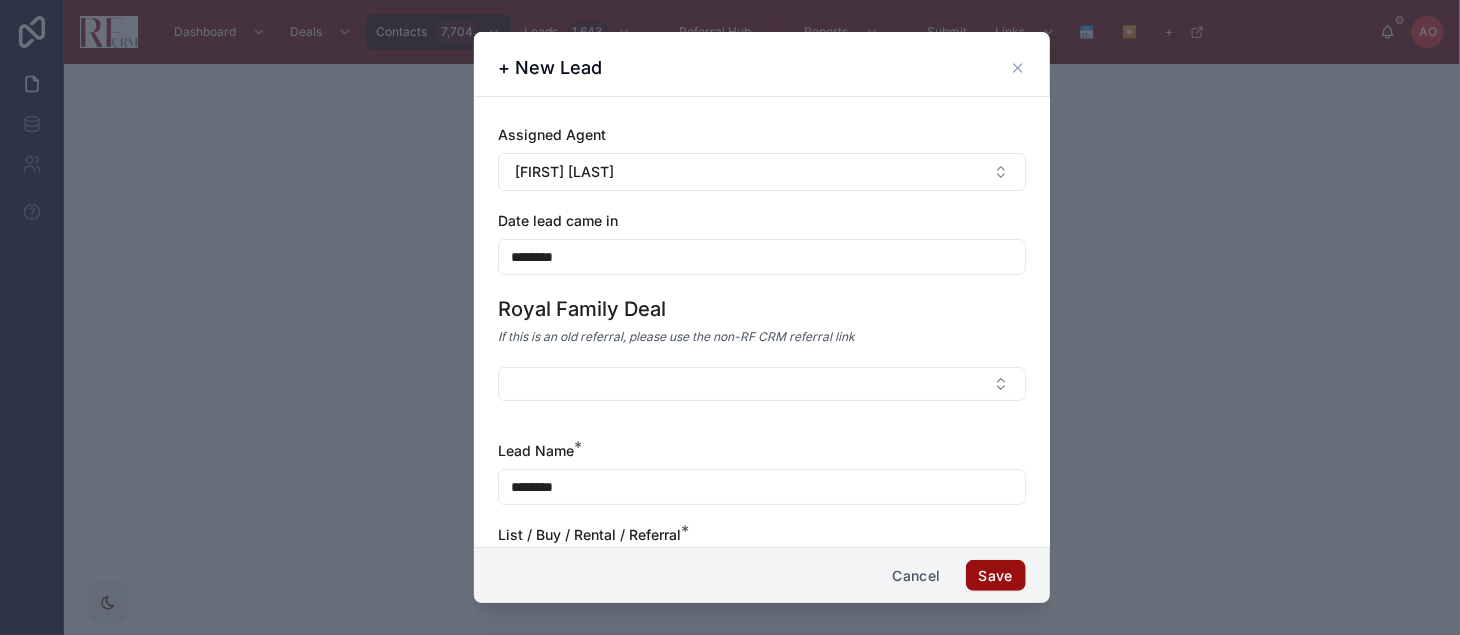 click on "Save" at bounding box center [996, 576] 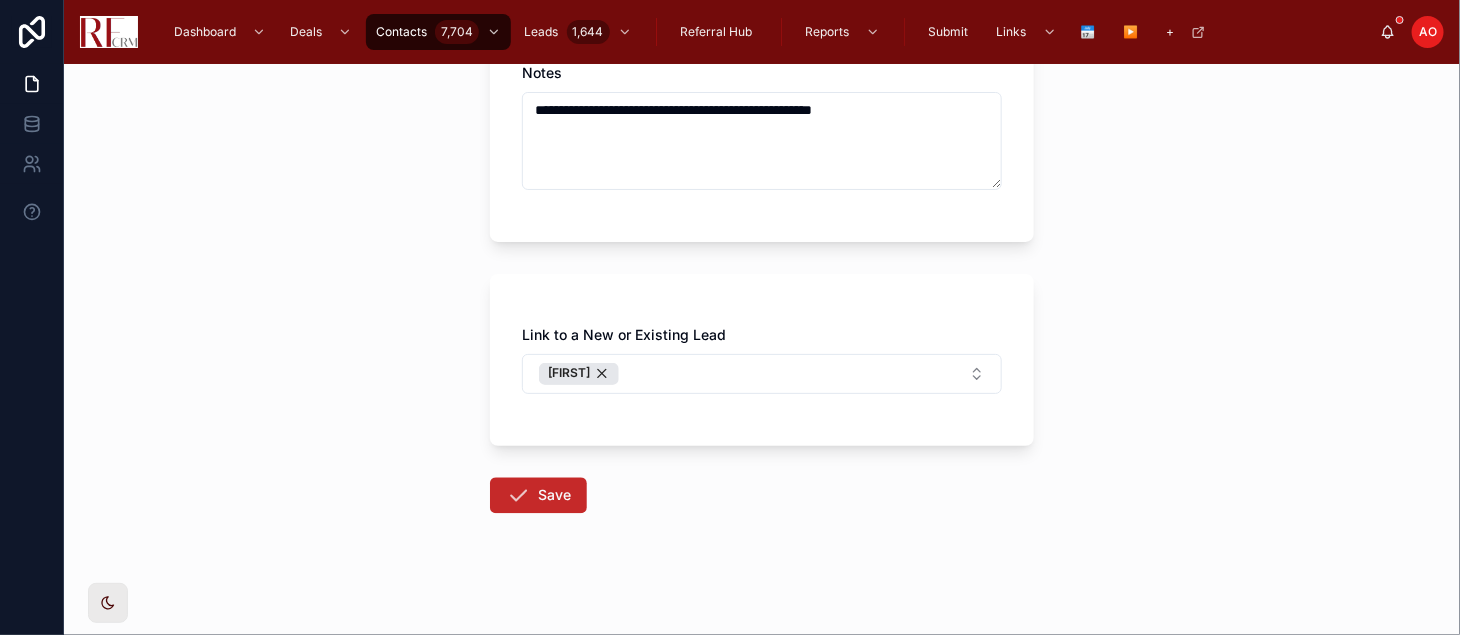 click at bounding box center [518, 496] 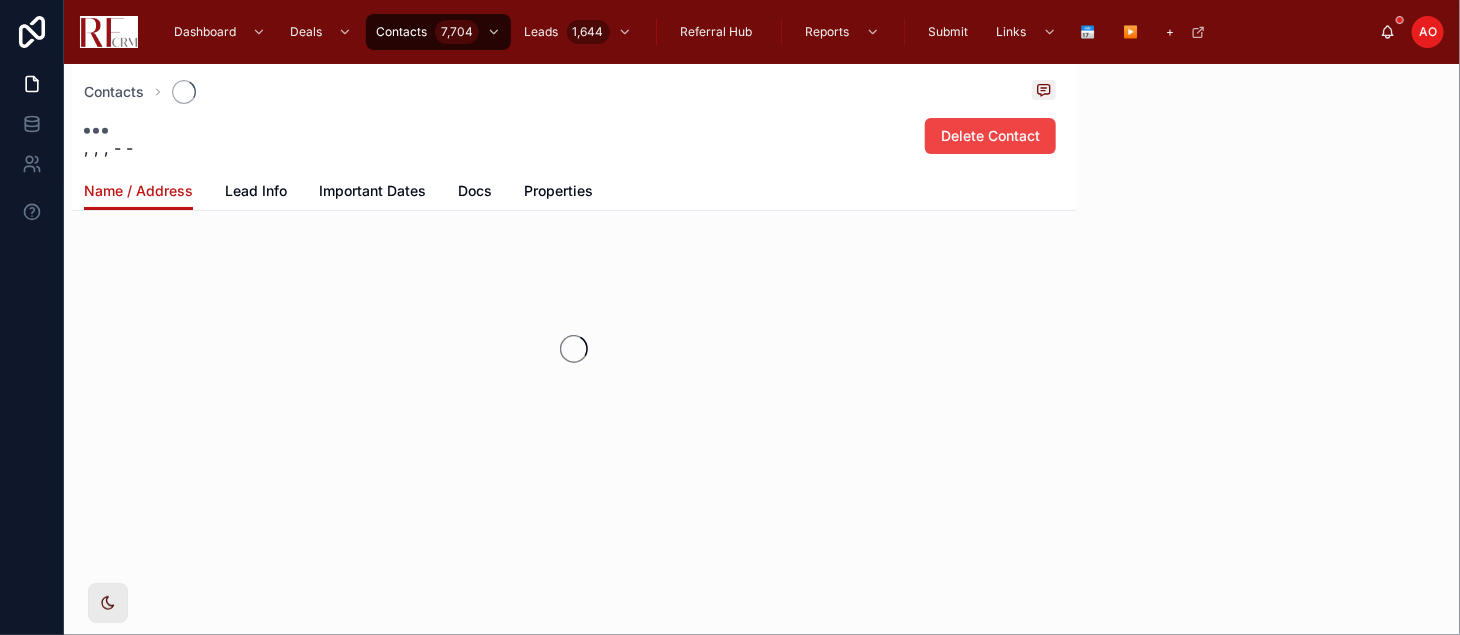 scroll, scrollTop: 42, scrollLeft: 0, axis: vertical 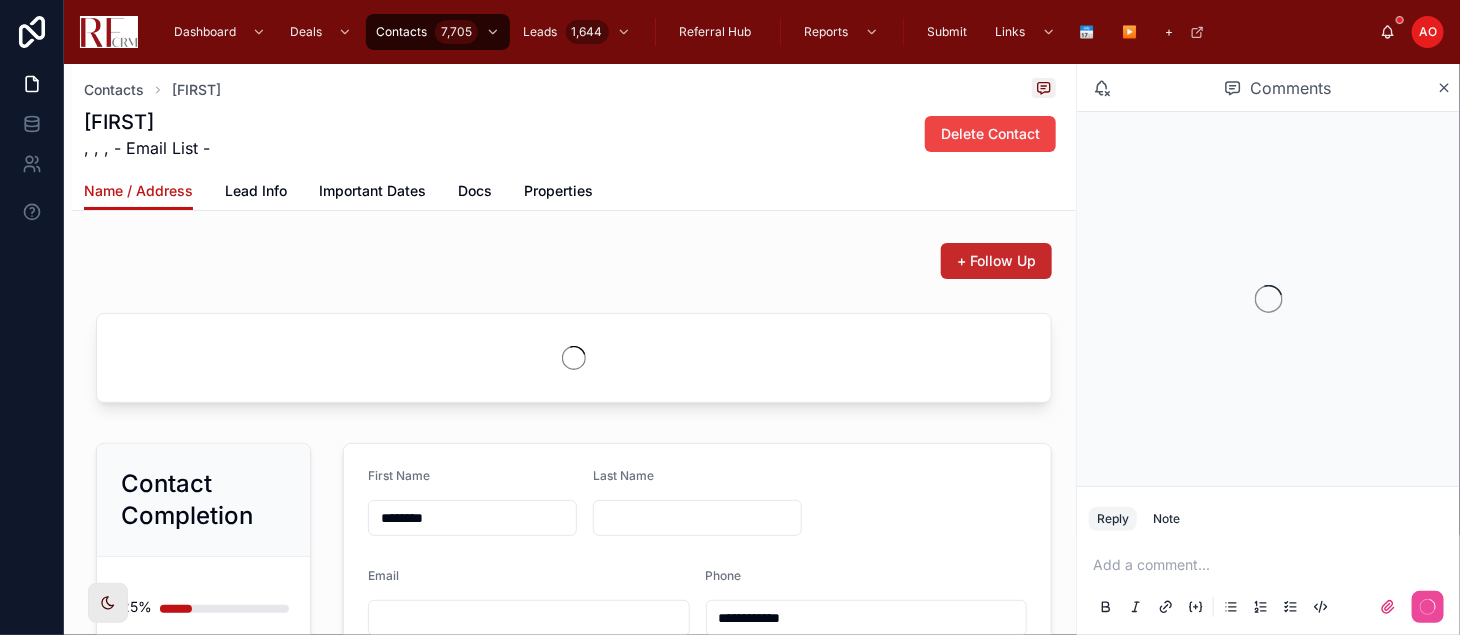 click on "+ Follow Up" at bounding box center (996, 261) 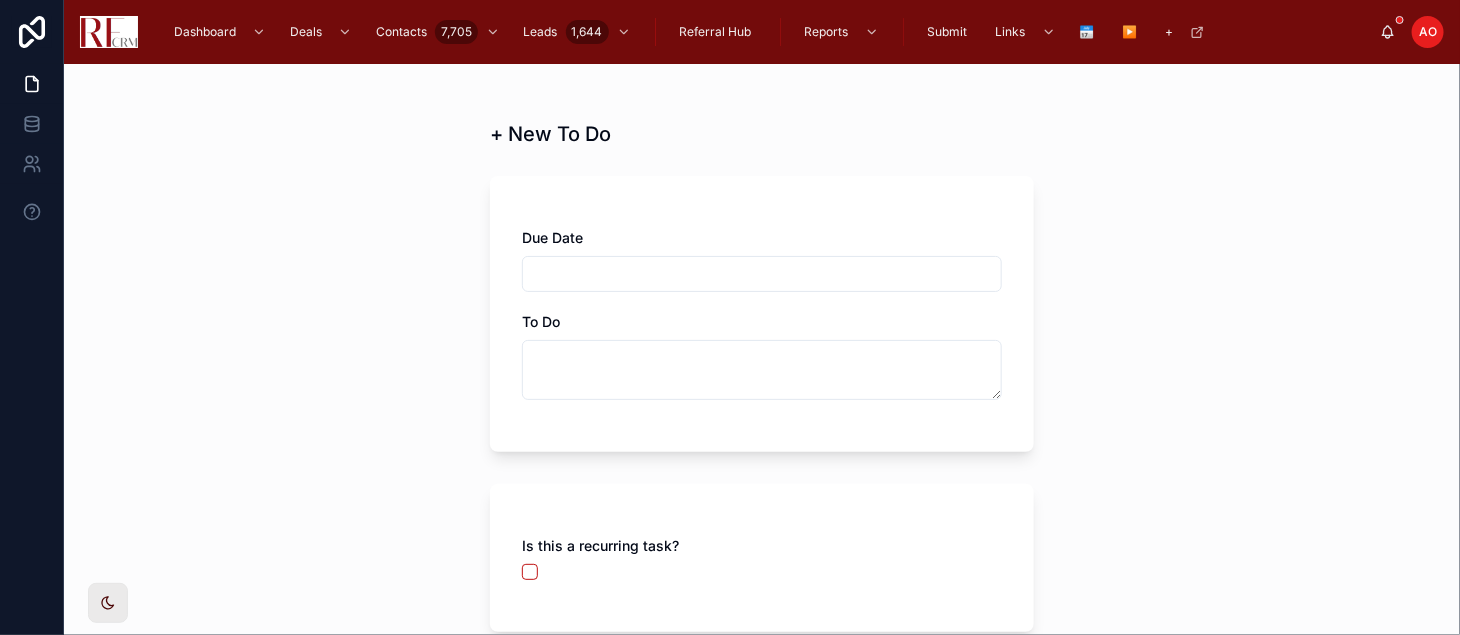 click at bounding box center [762, 274] 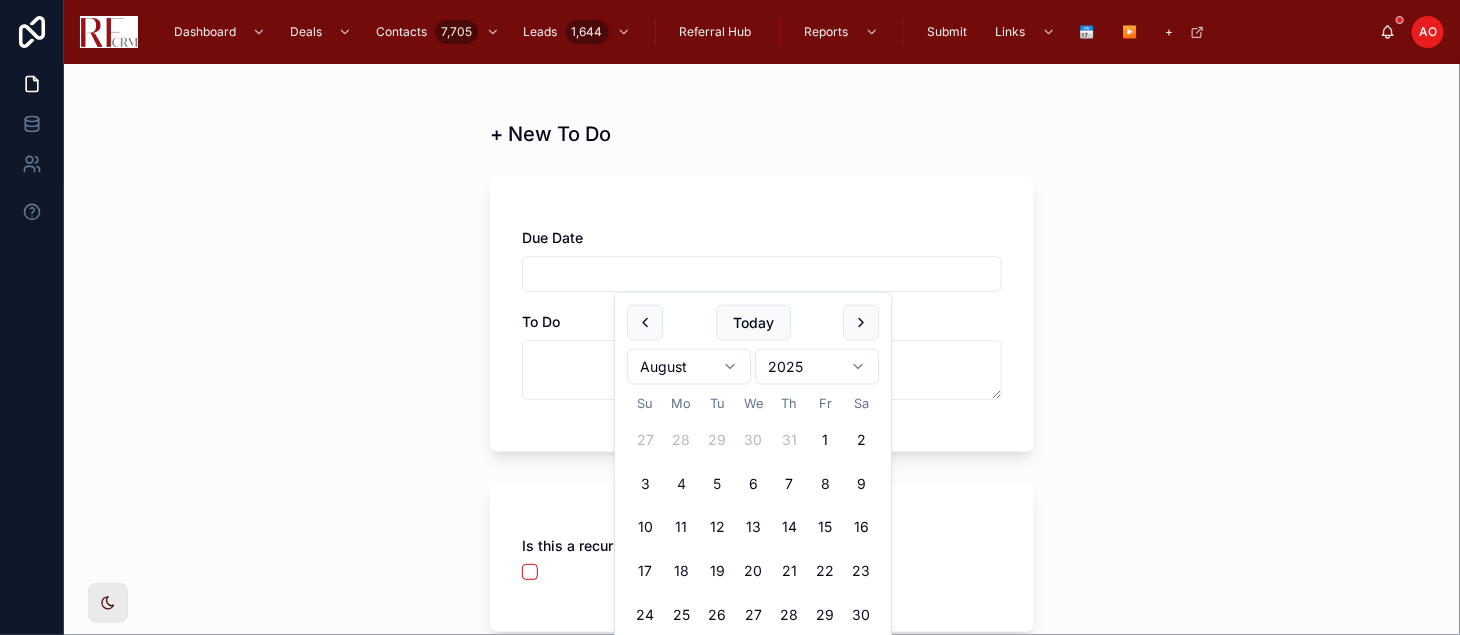click on "4" at bounding box center (681, 484) 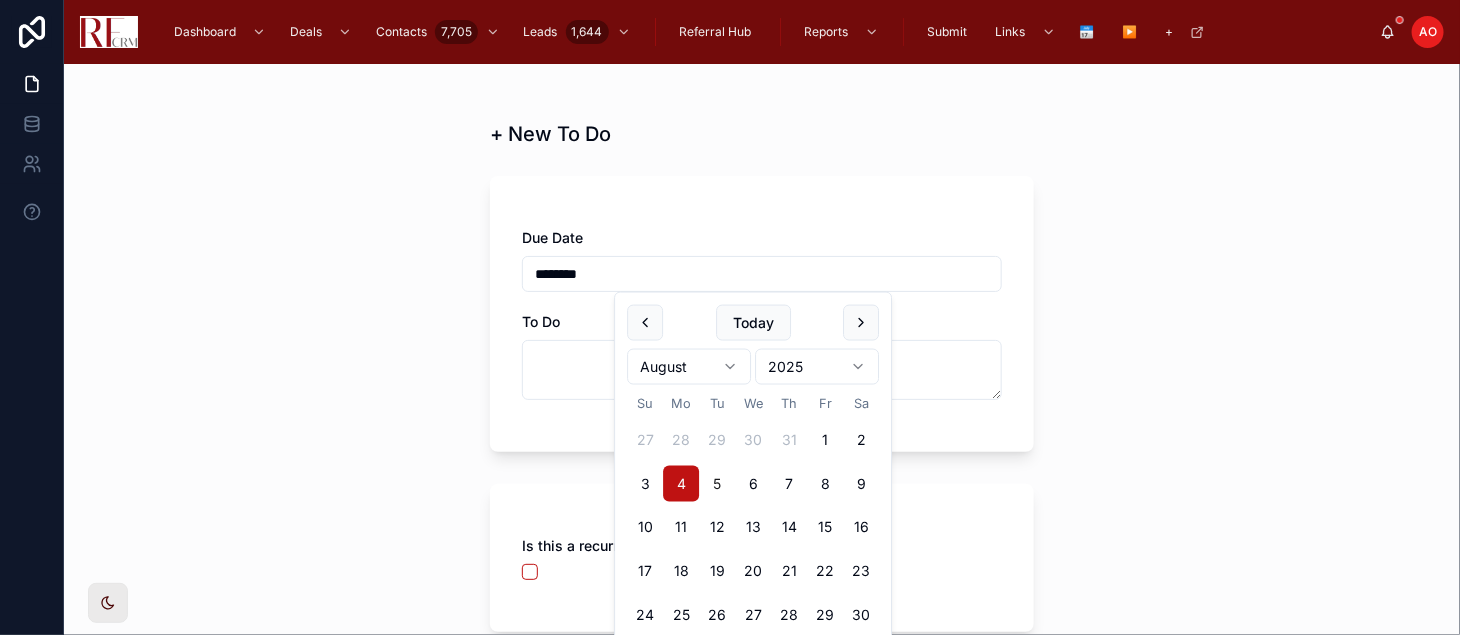 type on "********" 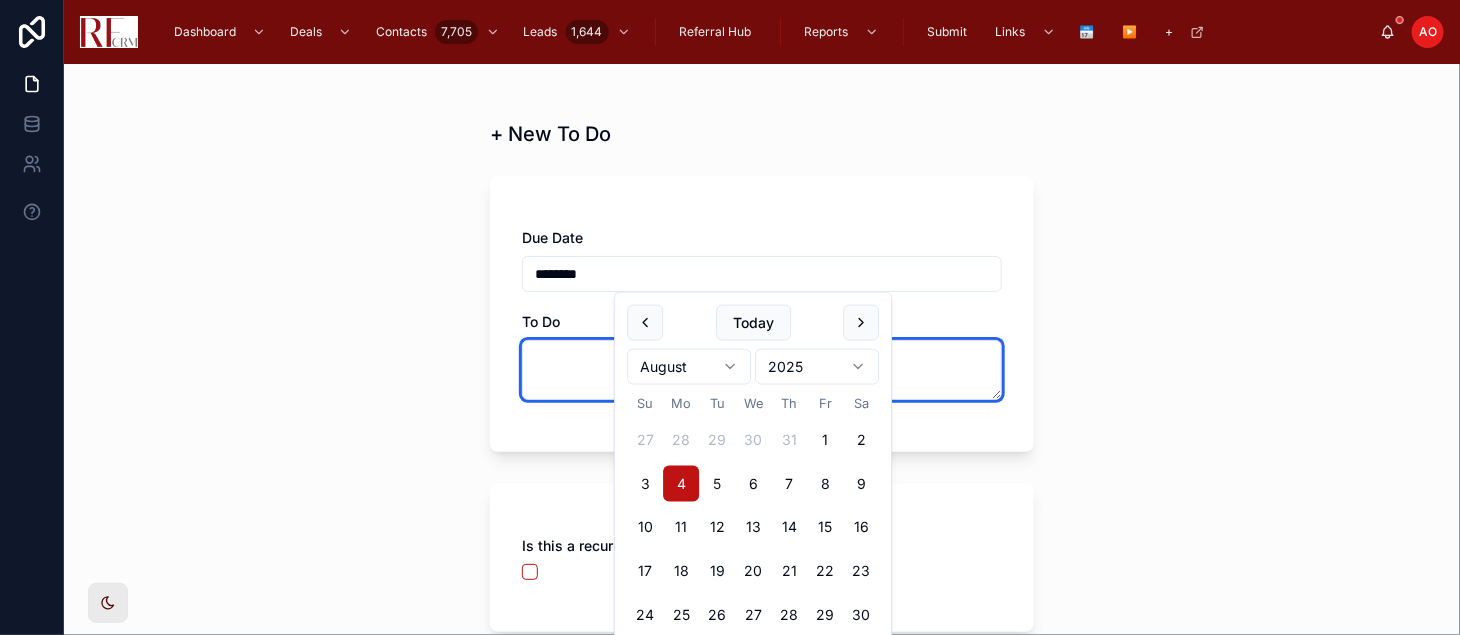 click at bounding box center (762, 370) 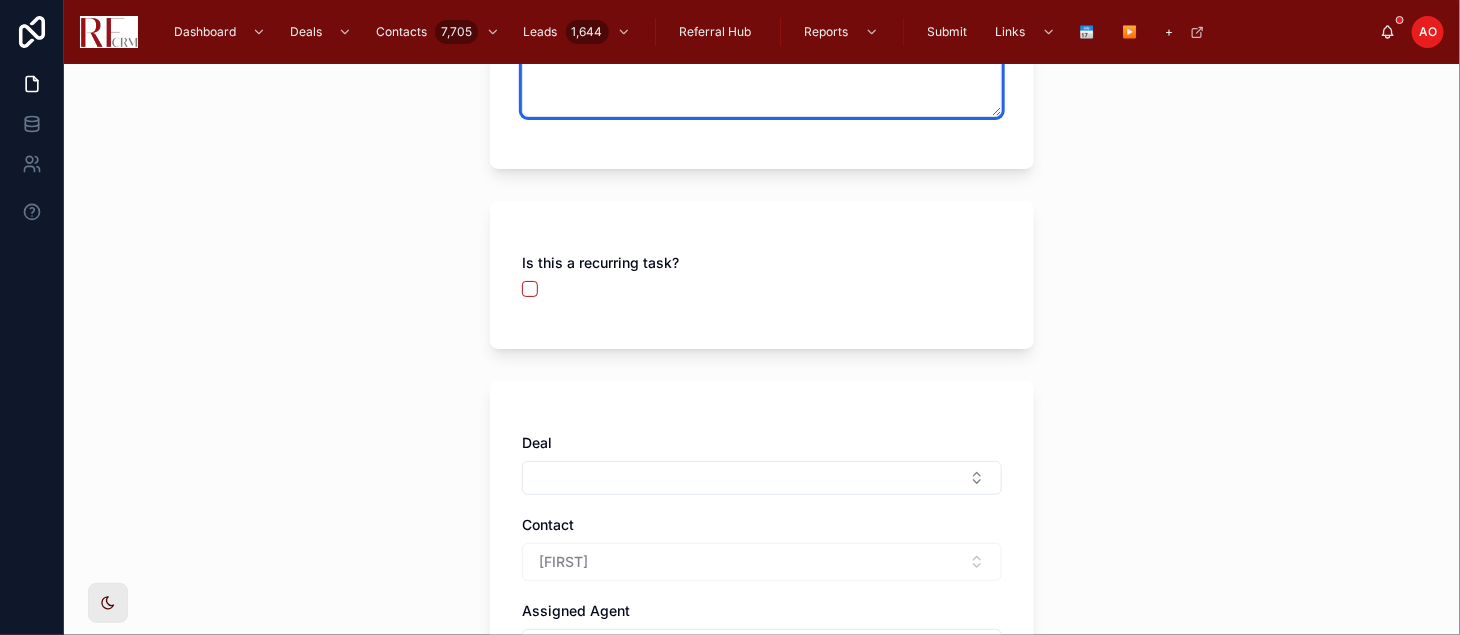 scroll, scrollTop: 444, scrollLeft: 0, axis: vertical 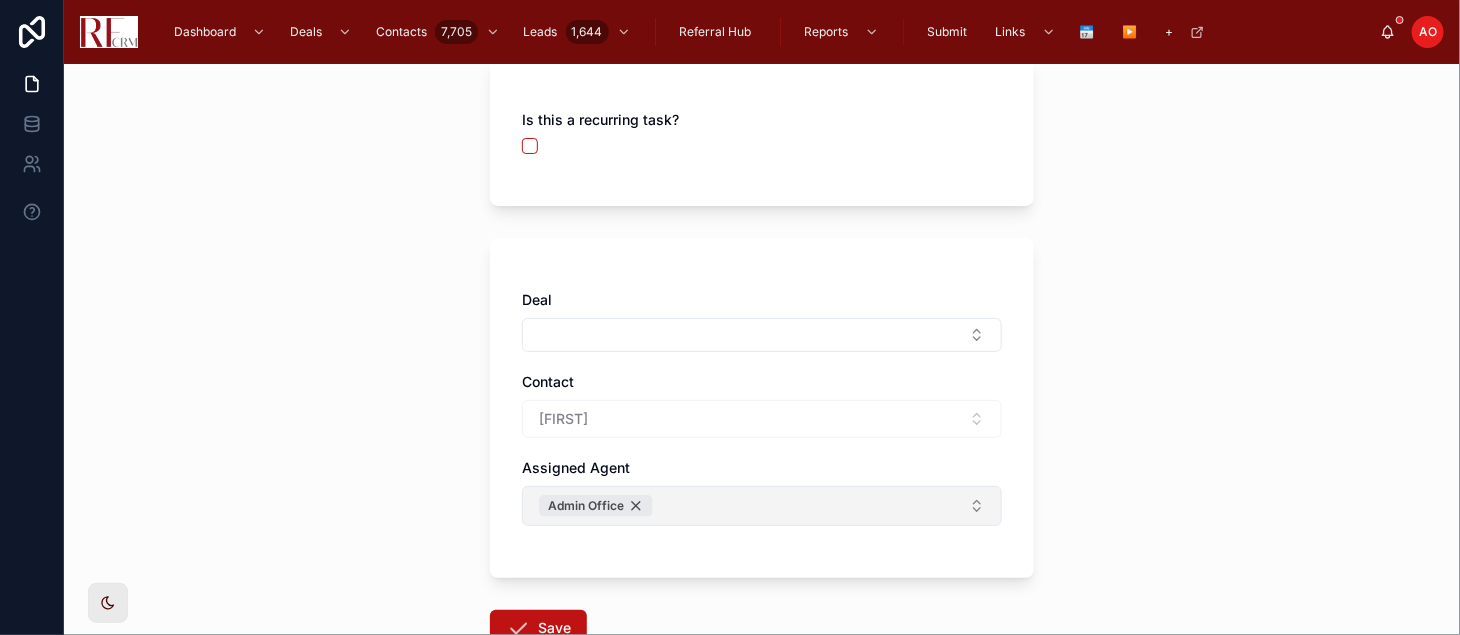 type on "**********" 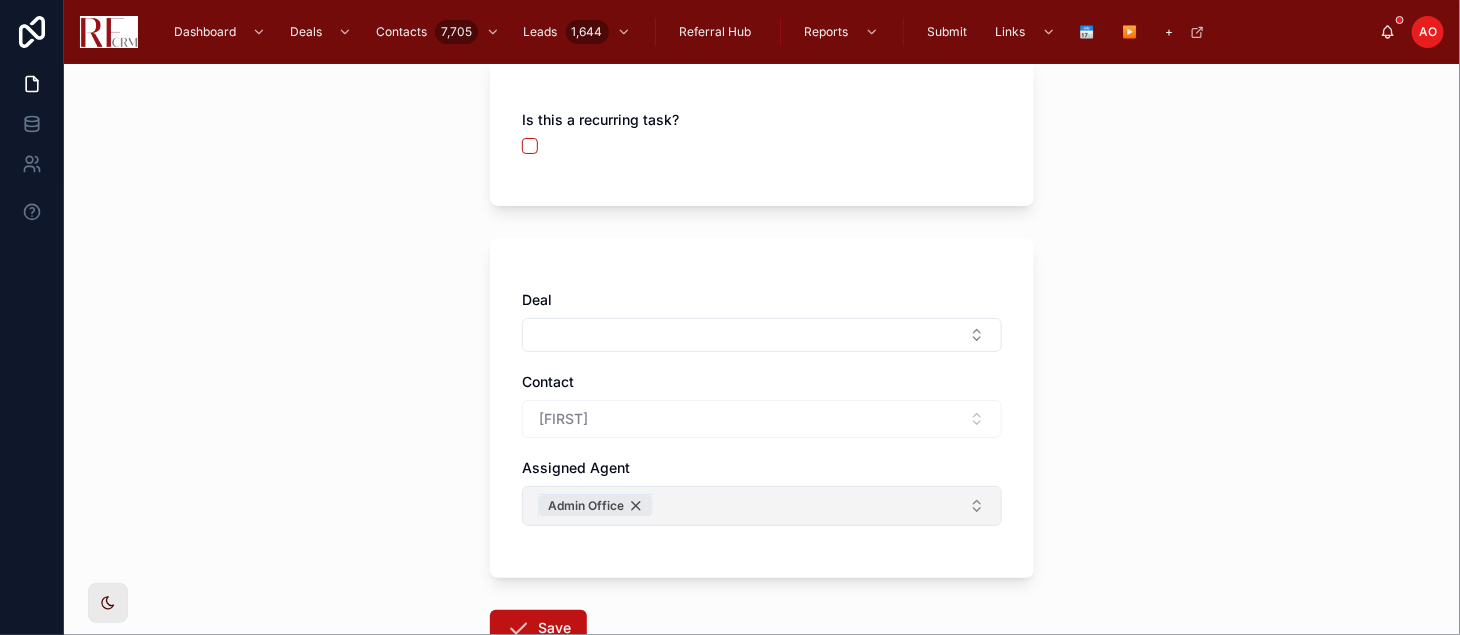 click on "Admin Office" at bounding box center (596, 506) 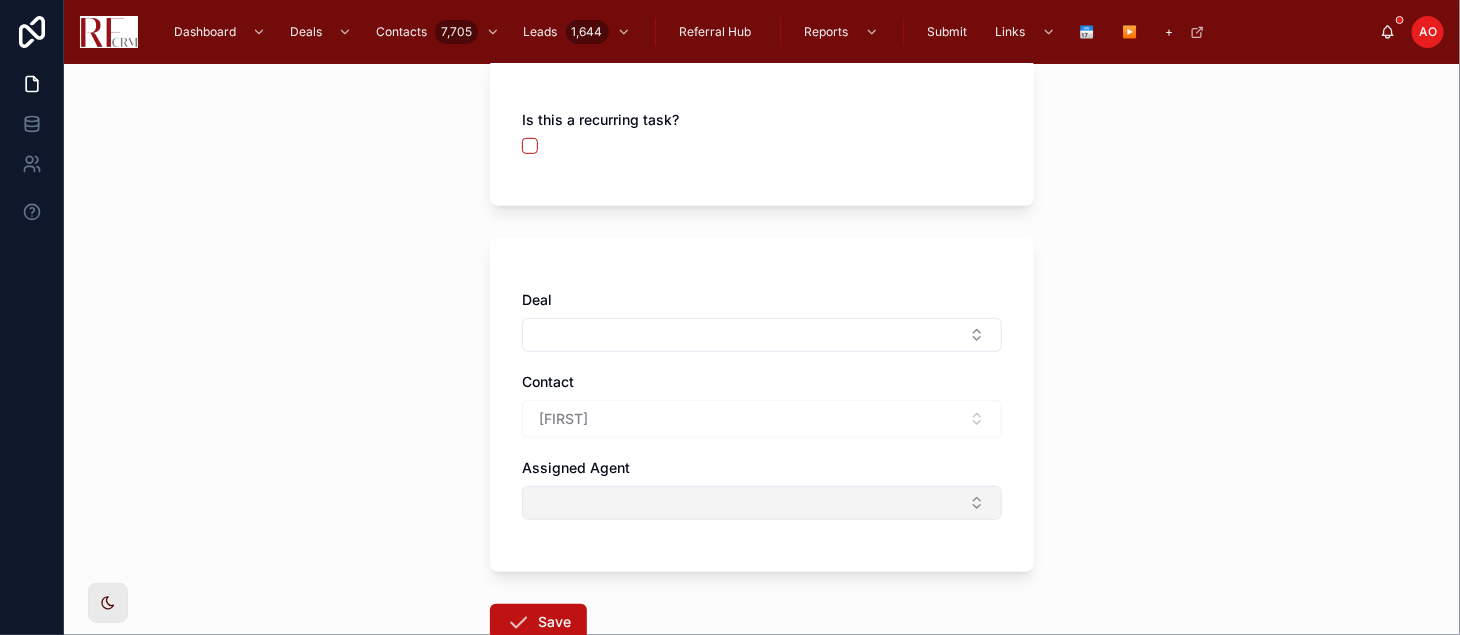 click at bounding box center [762, 503] 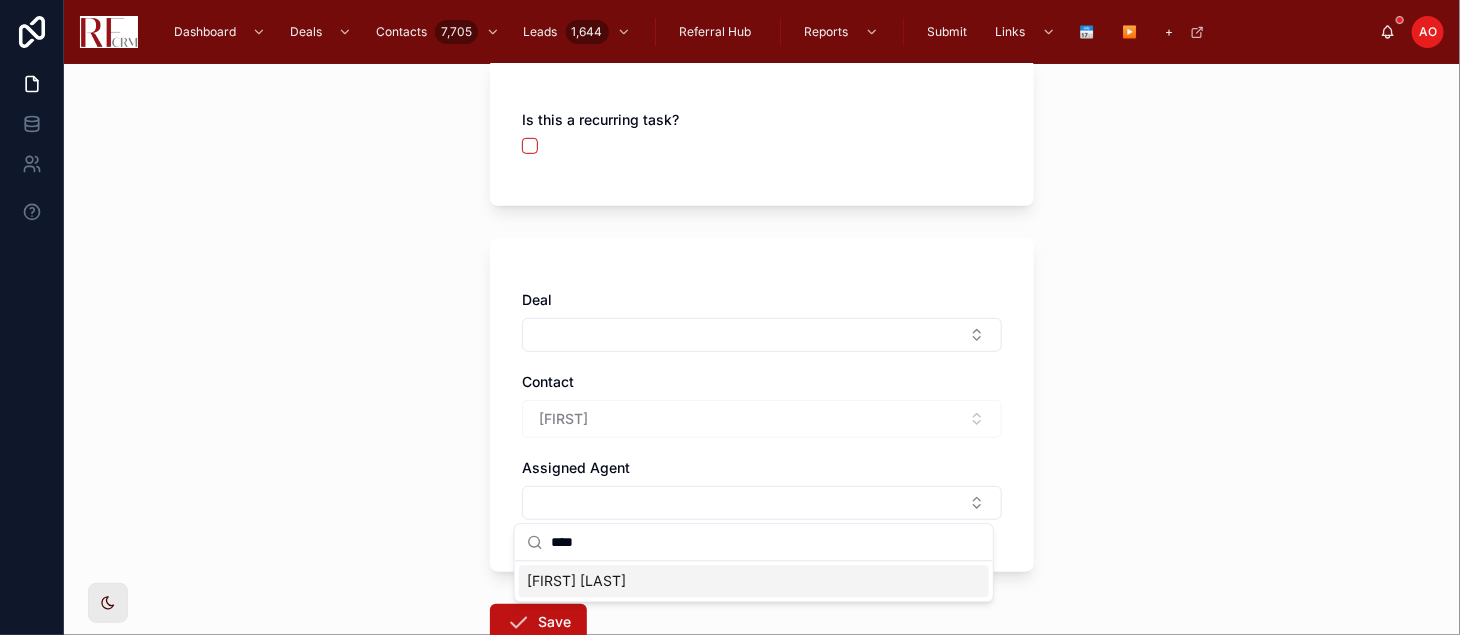 type on "****" 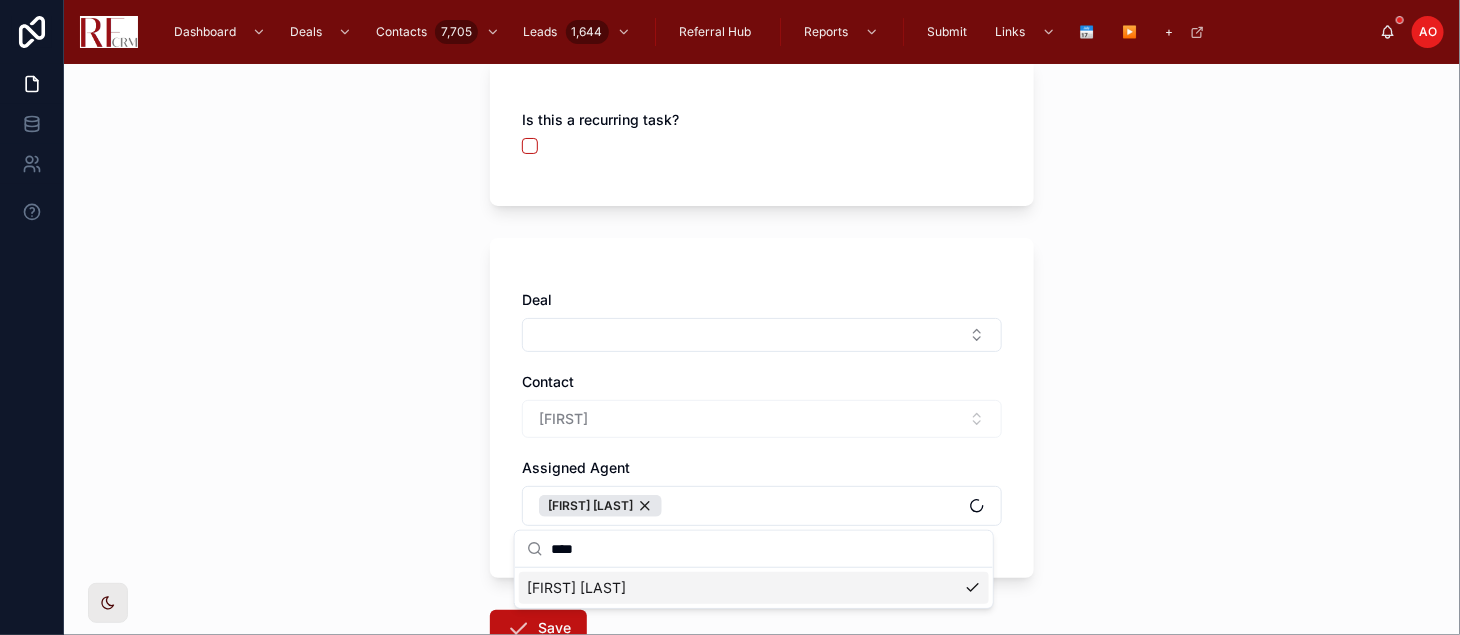 click on "Deal Contact [FIRST] Assigned Agent [FIRST] [LAST]" at bounding box center (762, 408) 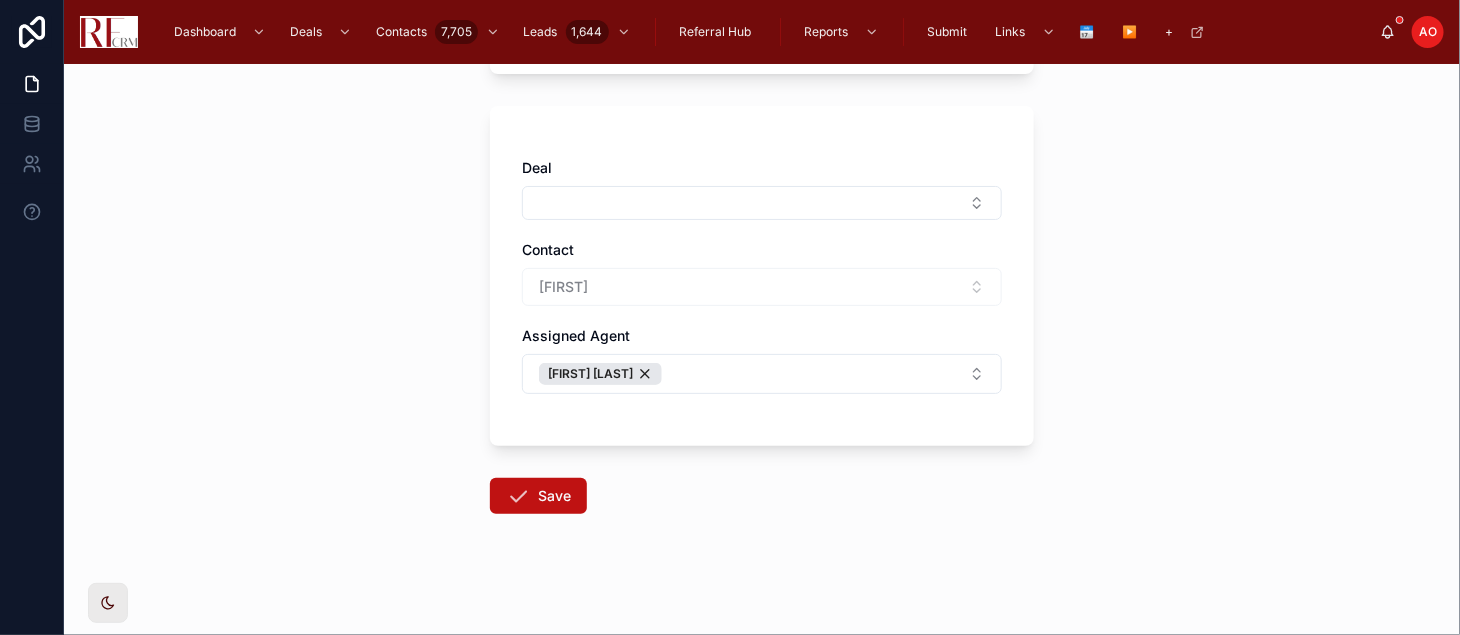 scroll, scrollTop: 582, scrollLeft: 0, axis: vertical 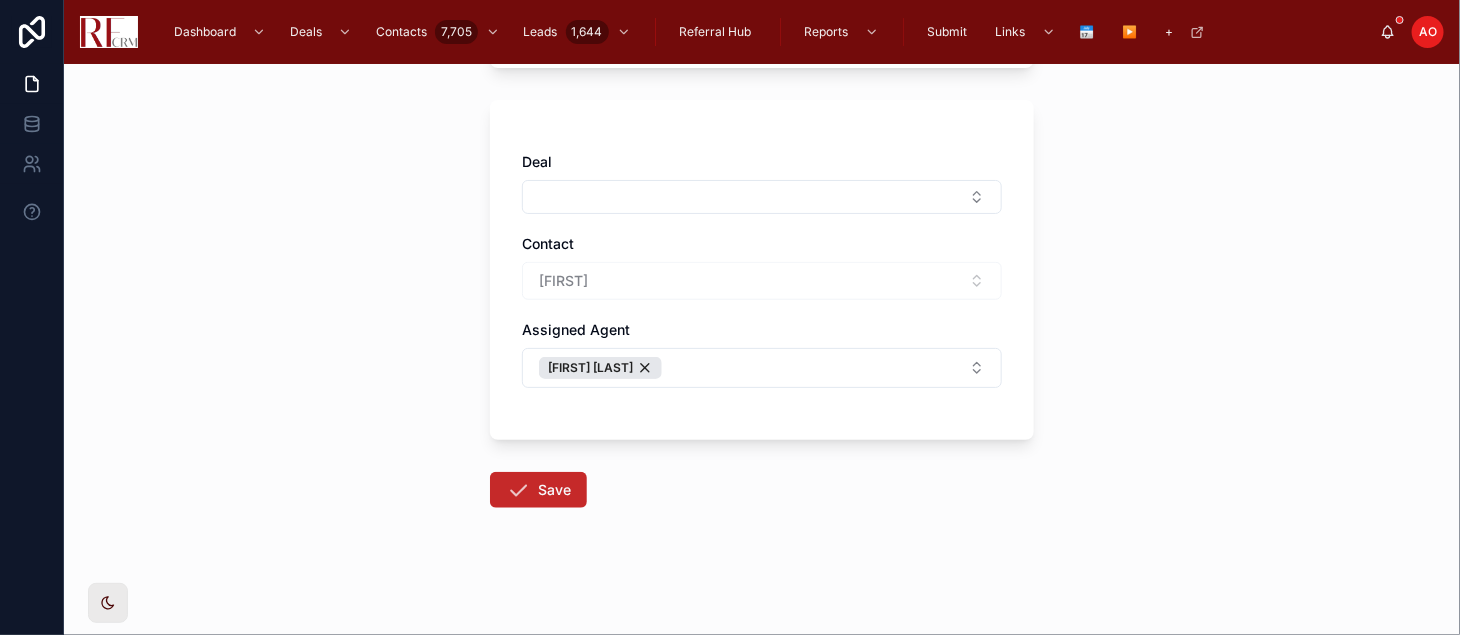 click on "Save" at bounding box center (538, 490) 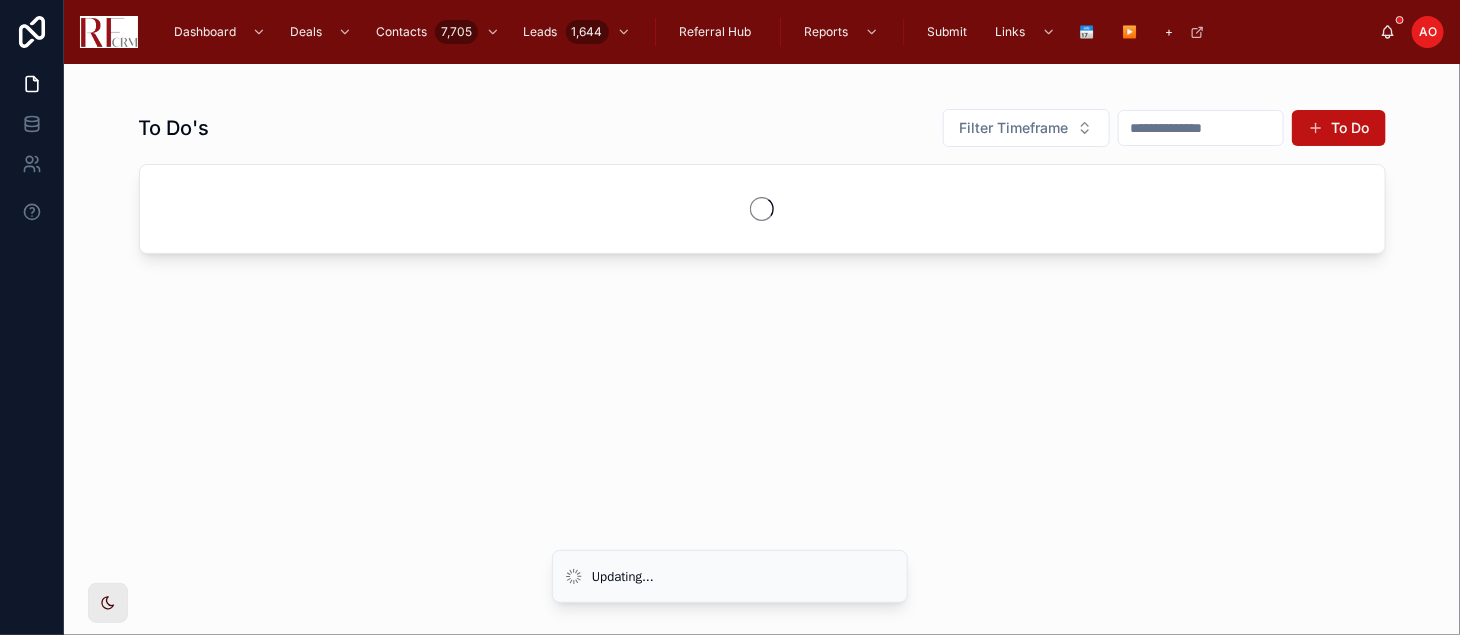 scroll, scrollTop: 0, scrollLeft: 0, axis: both 